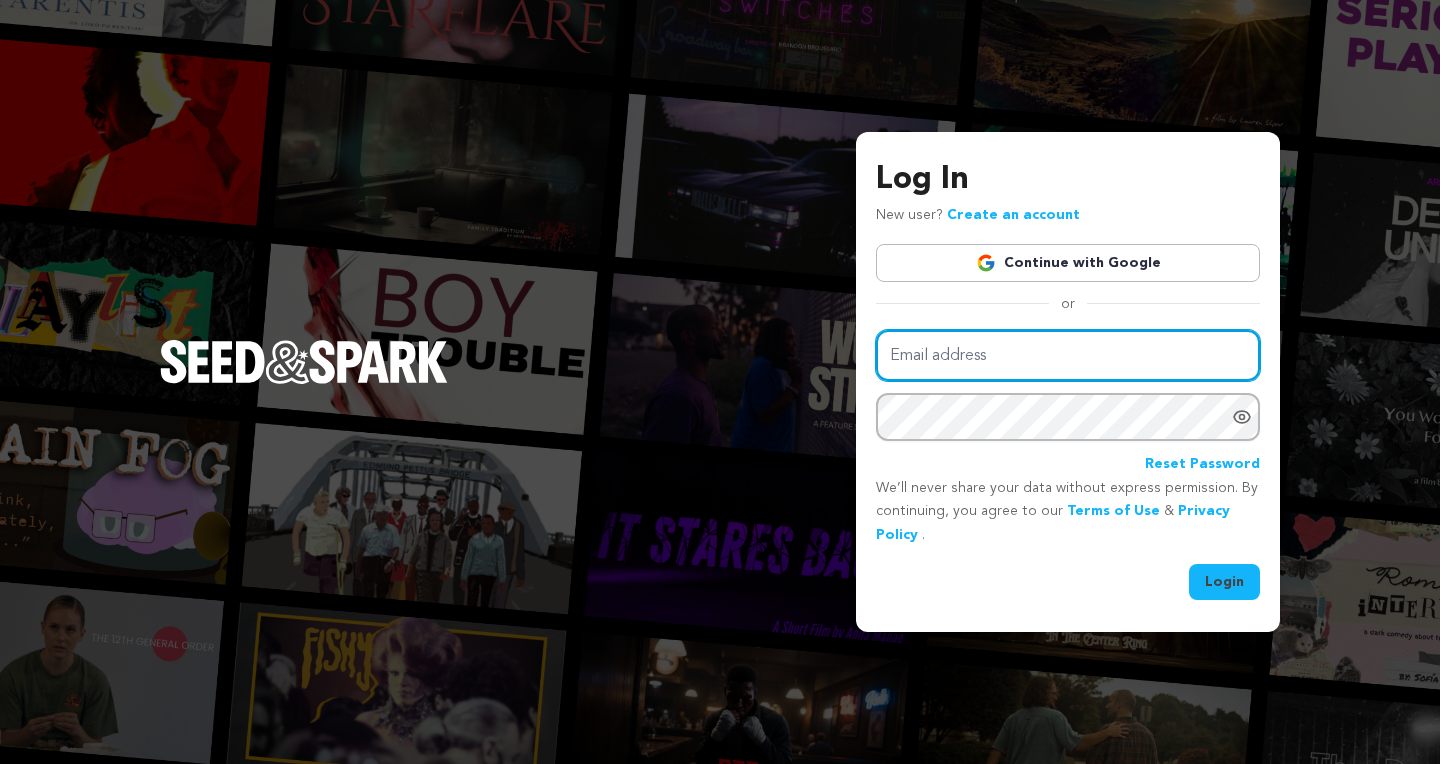 scroll, scrollTop: 0, scrollLeft: 0, axis: both 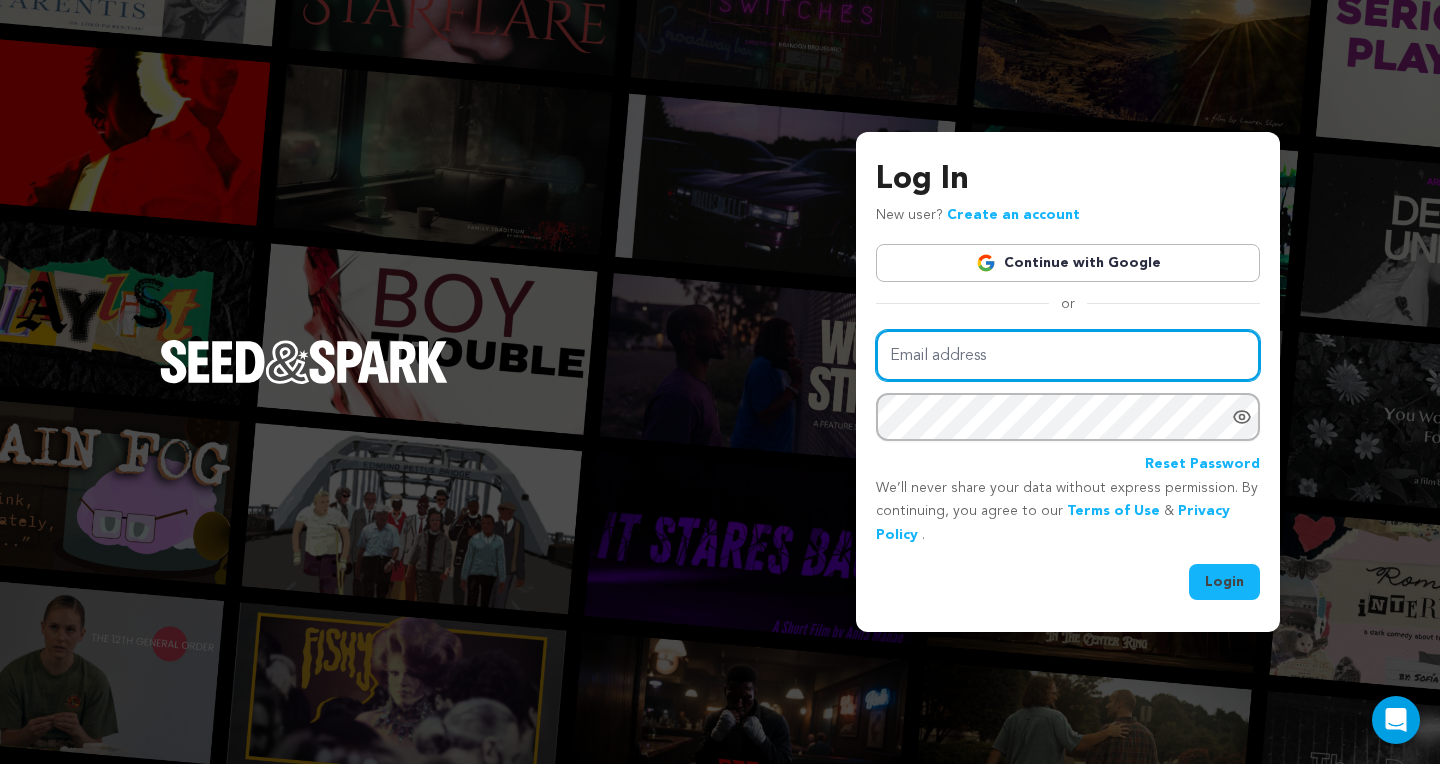 type on "threewomeninabox@gmail.com" 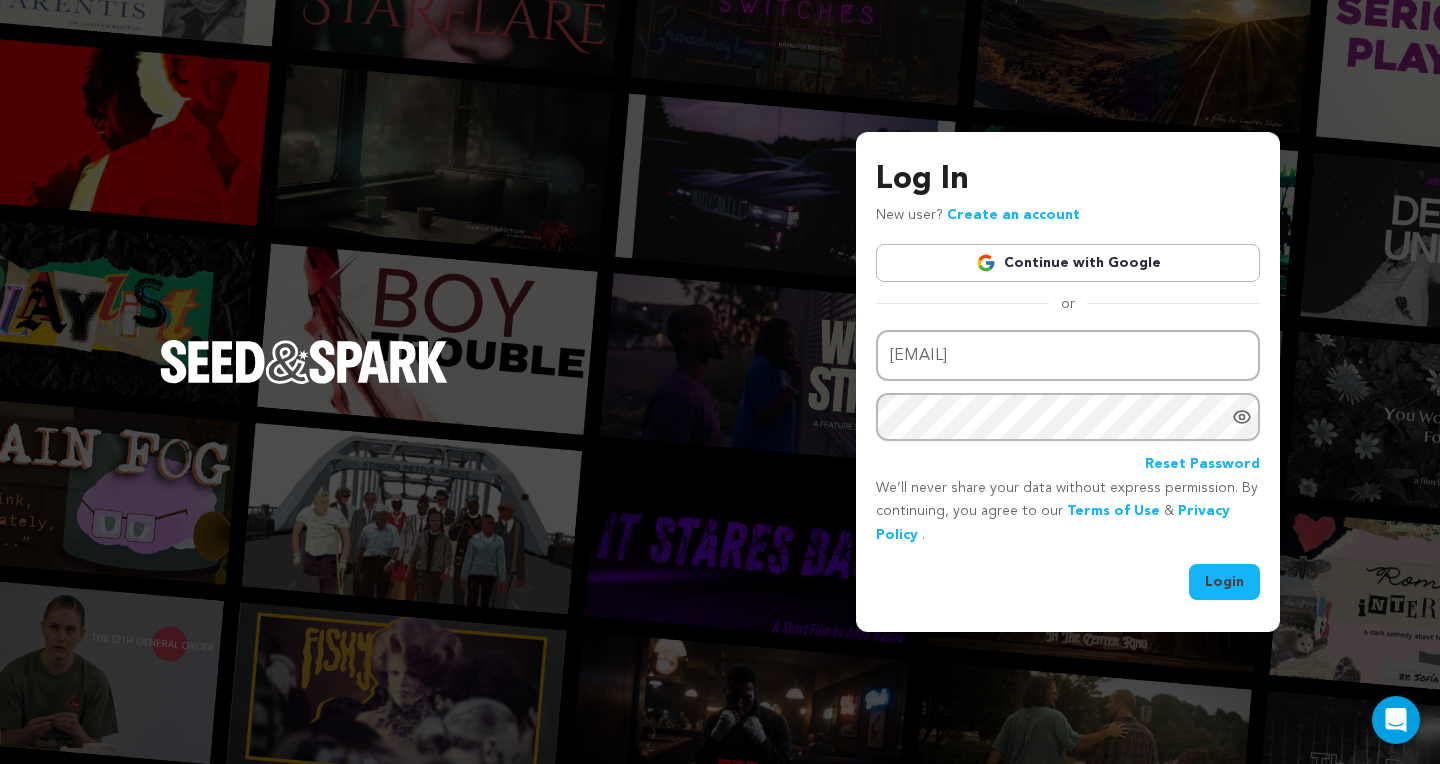 click on "Login" at bounding box center (1224, 582) 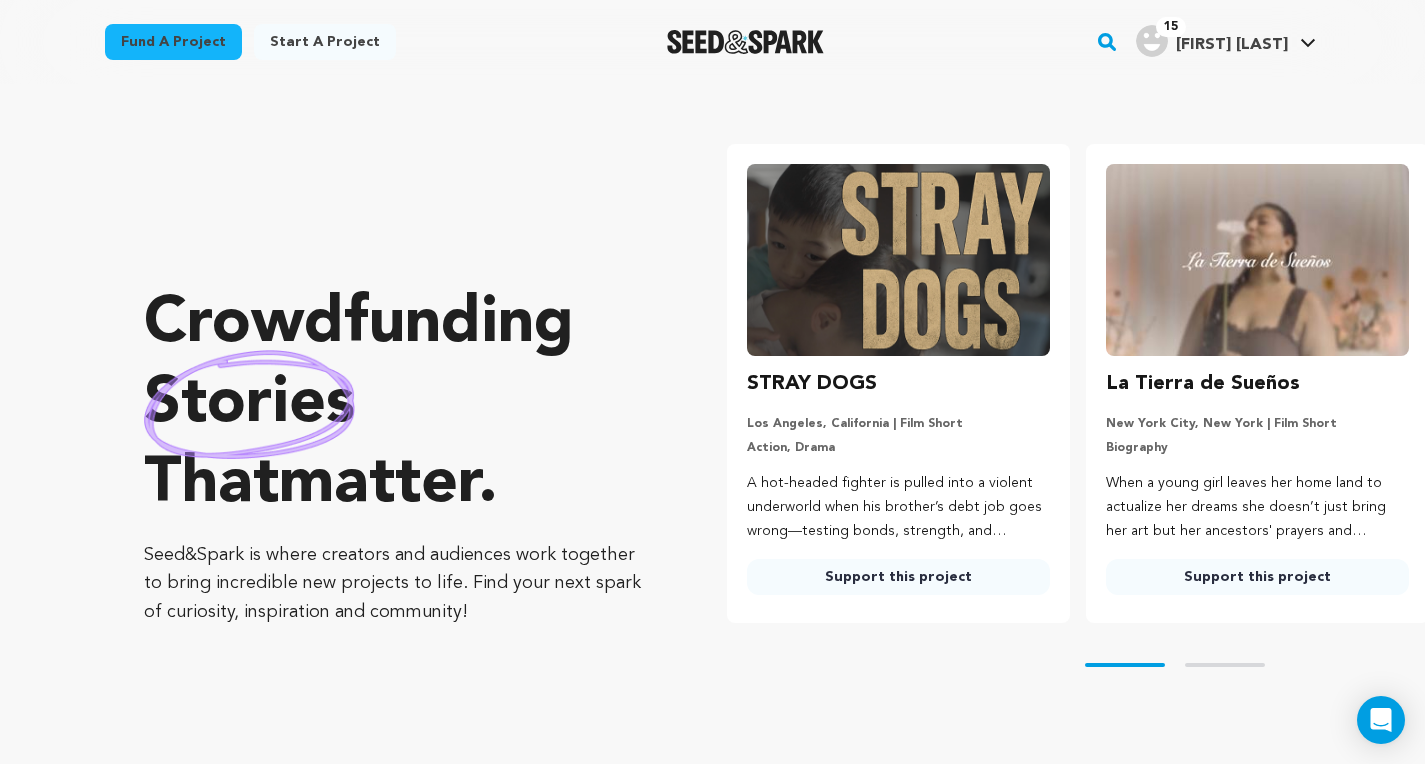 scroll, scrollTop: 0, scrollLeft: 0, axis: both 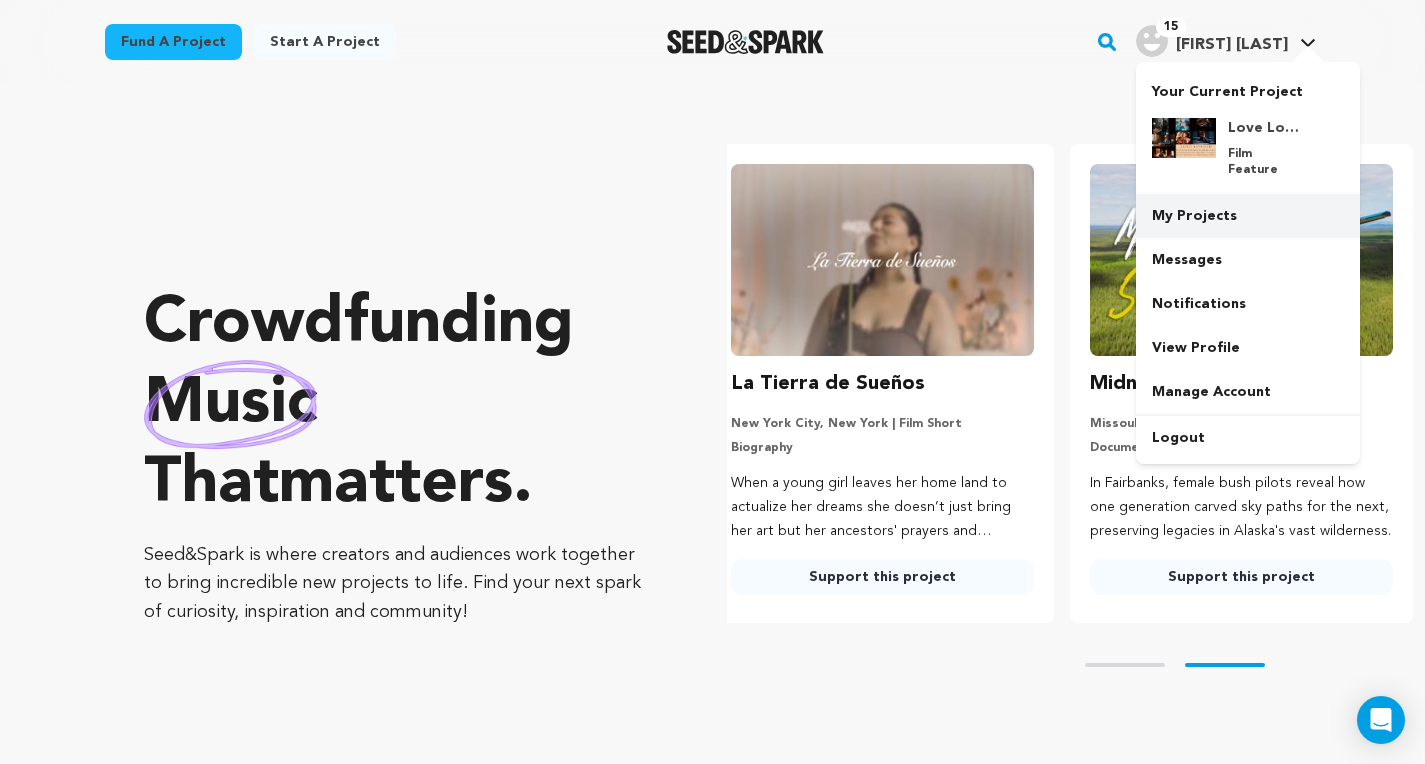 click on "My Projects" at bounding box center (1248, 216) 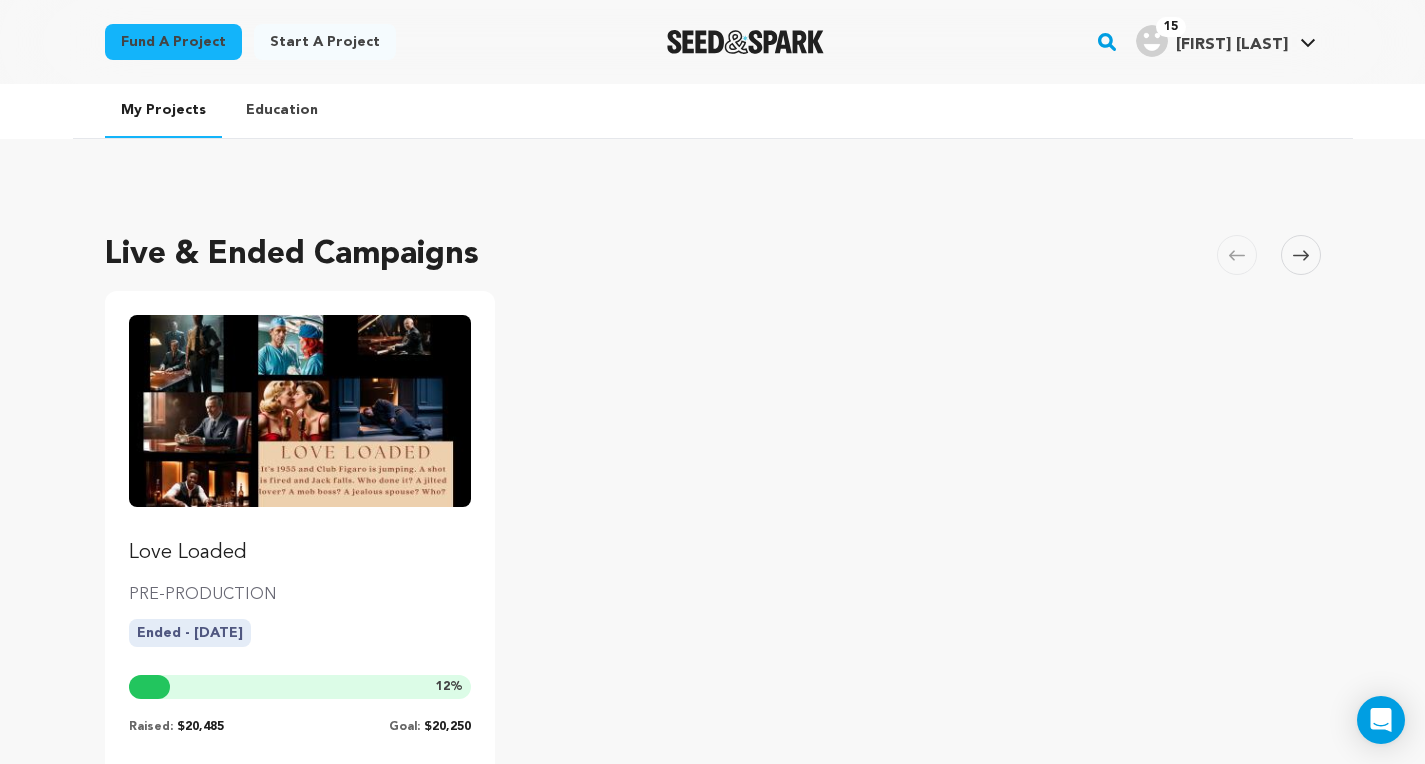 scroll, scrollTop: 0, scrollLeft: 0, axis: both 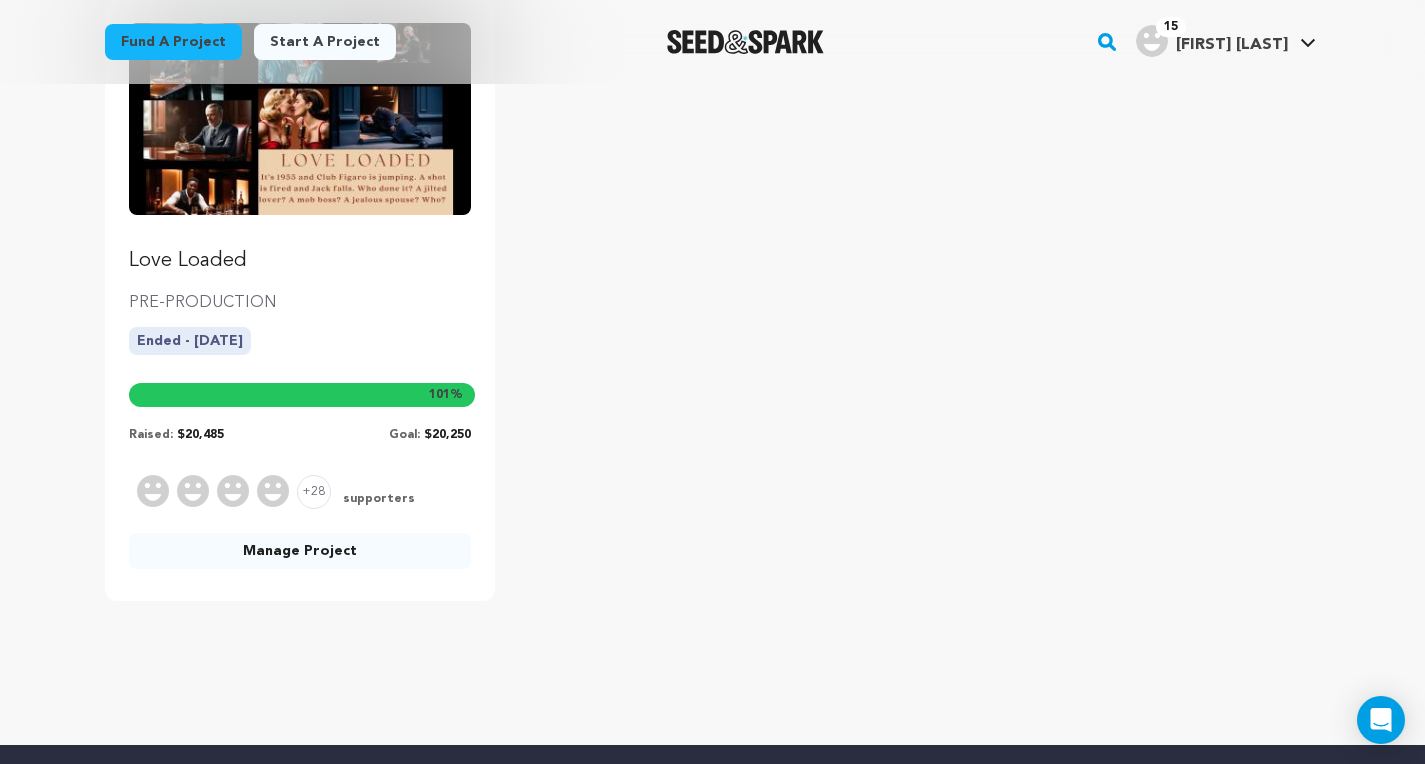click on "Manage Project" at bounding box center [300, 551] 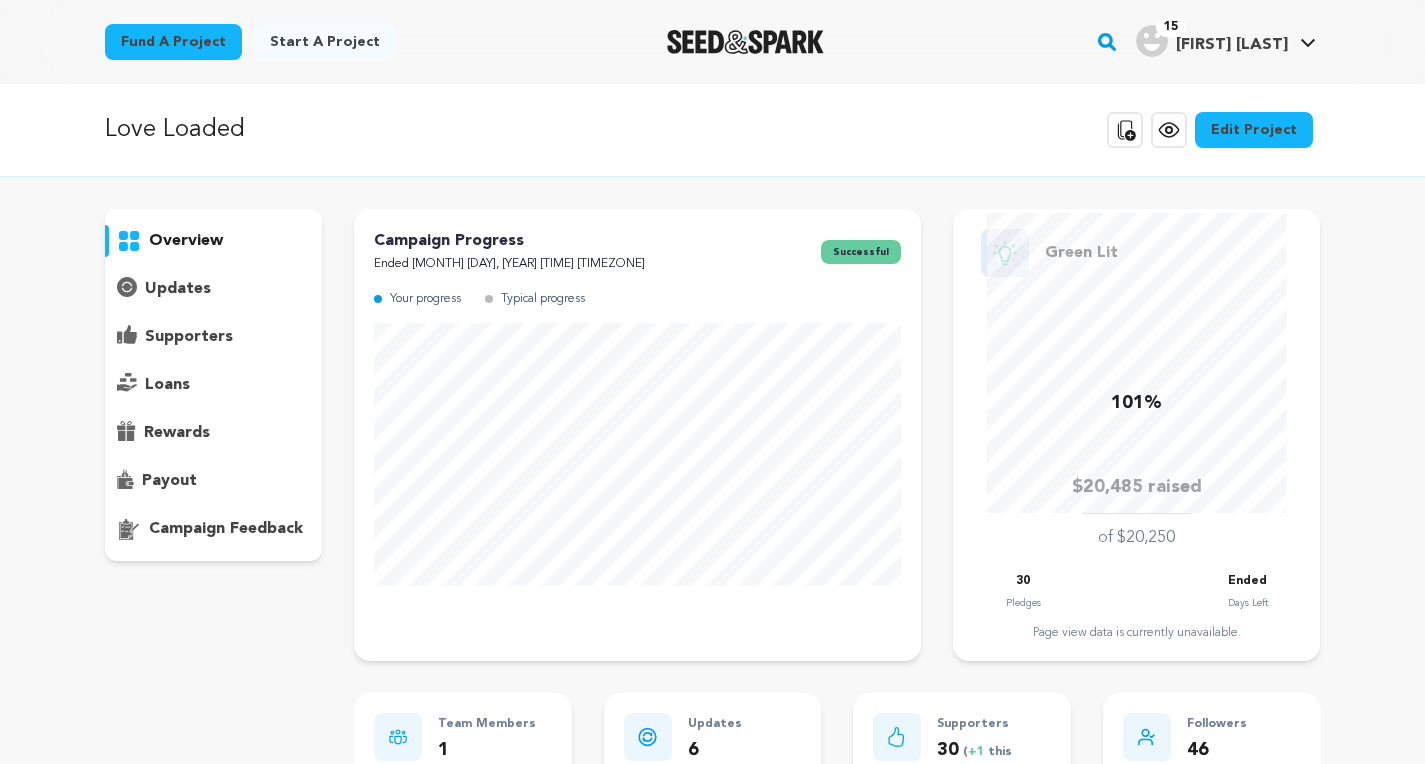 scroll, scrollTop: 0, scrollLeft: 0, axis: both 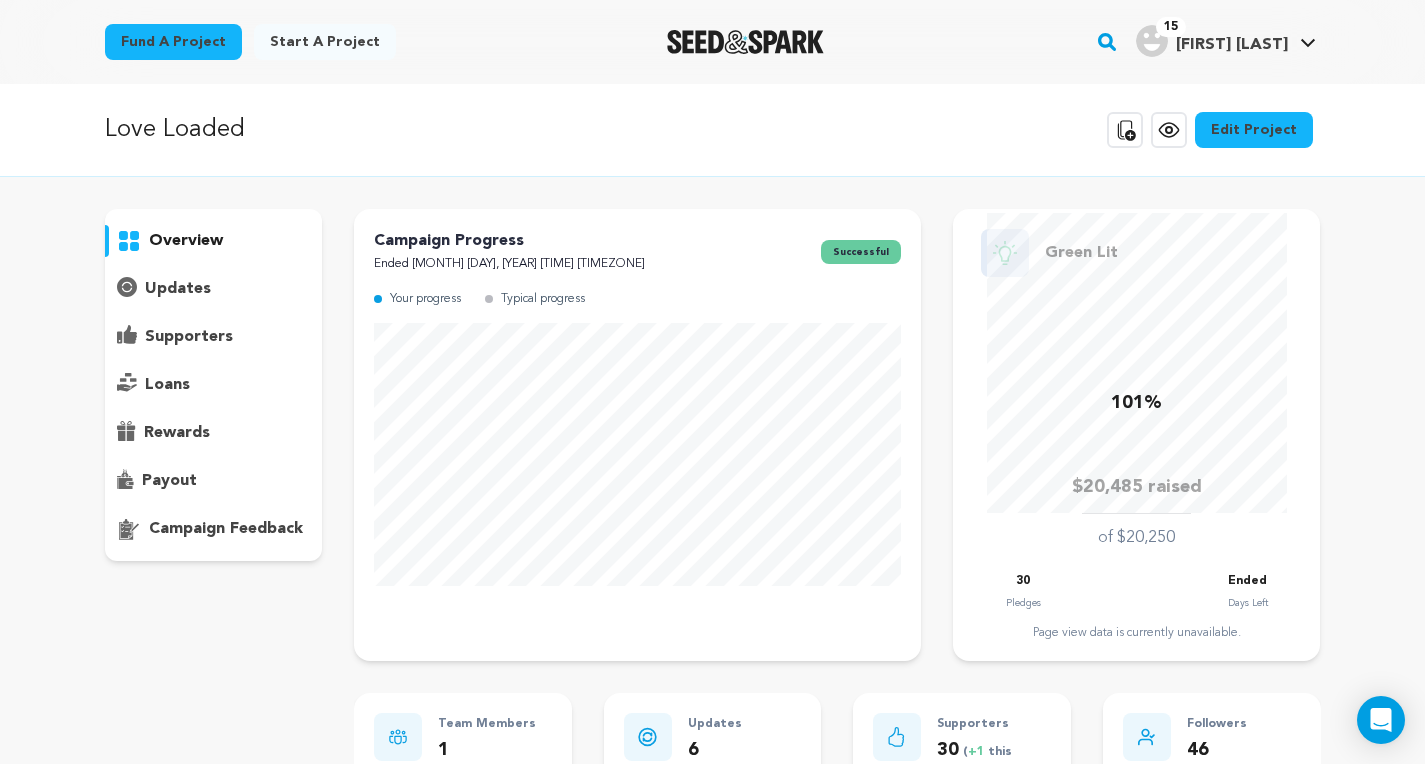 click on "supporters" at bounding box center (189, 337) 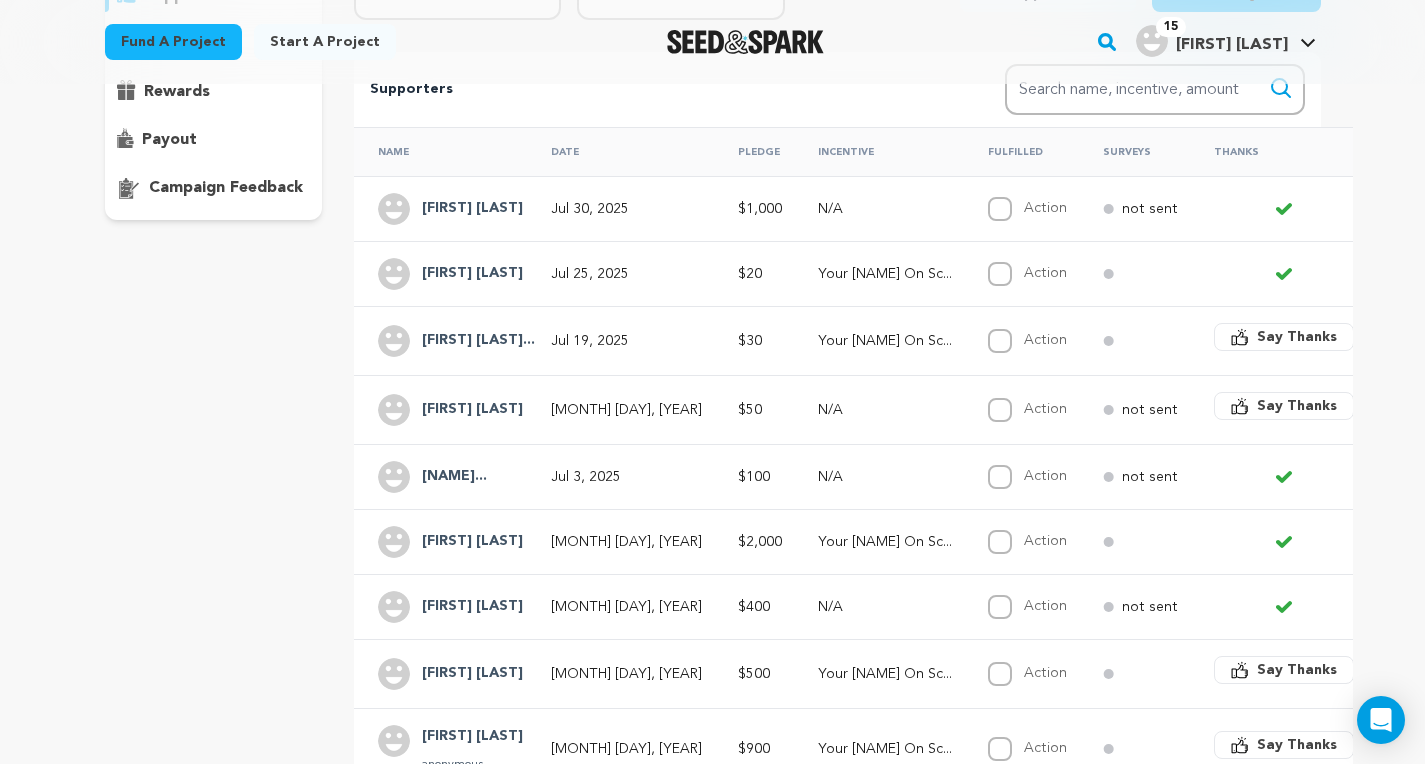 scroll, scrollTop: 314, scrollLeft: 0, axis: vertical 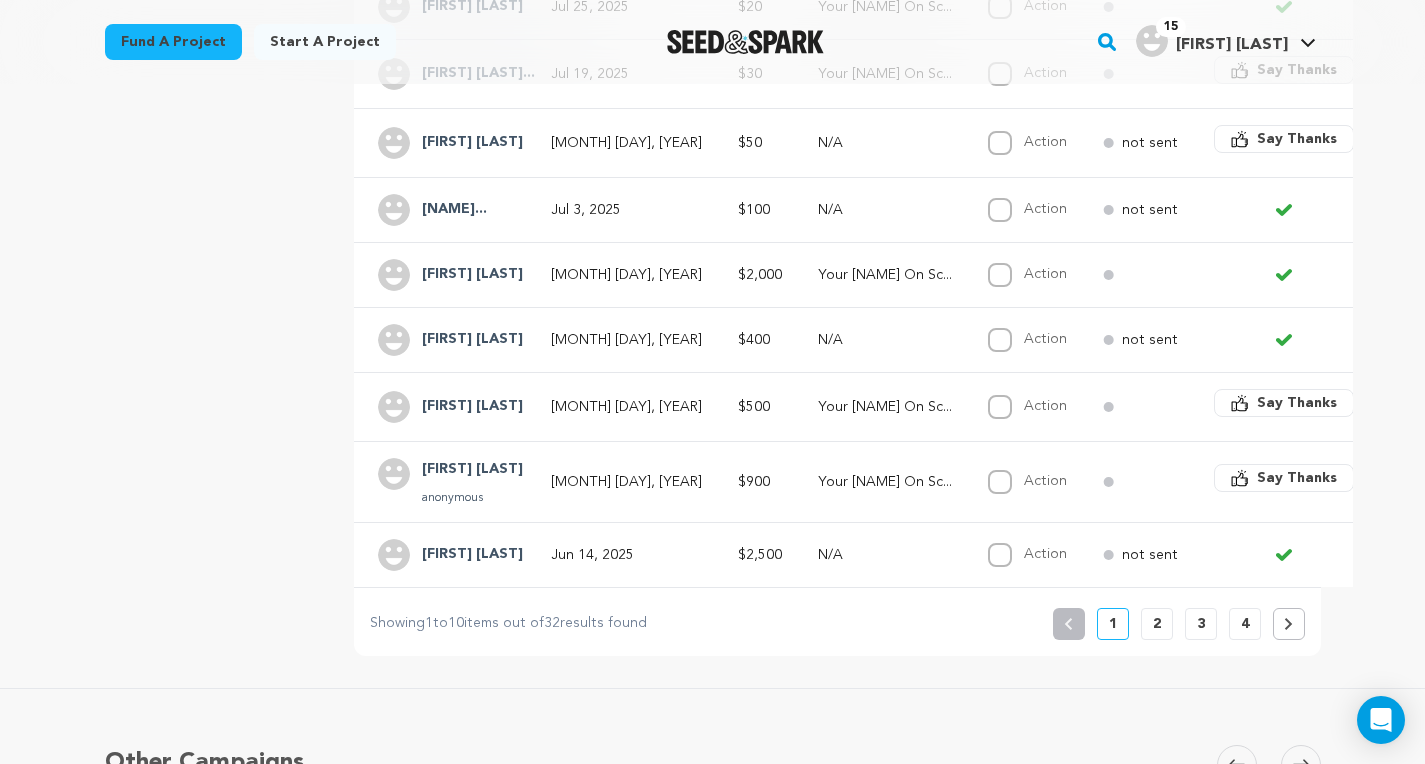 click on "2" at bounding box center (1157, 624) 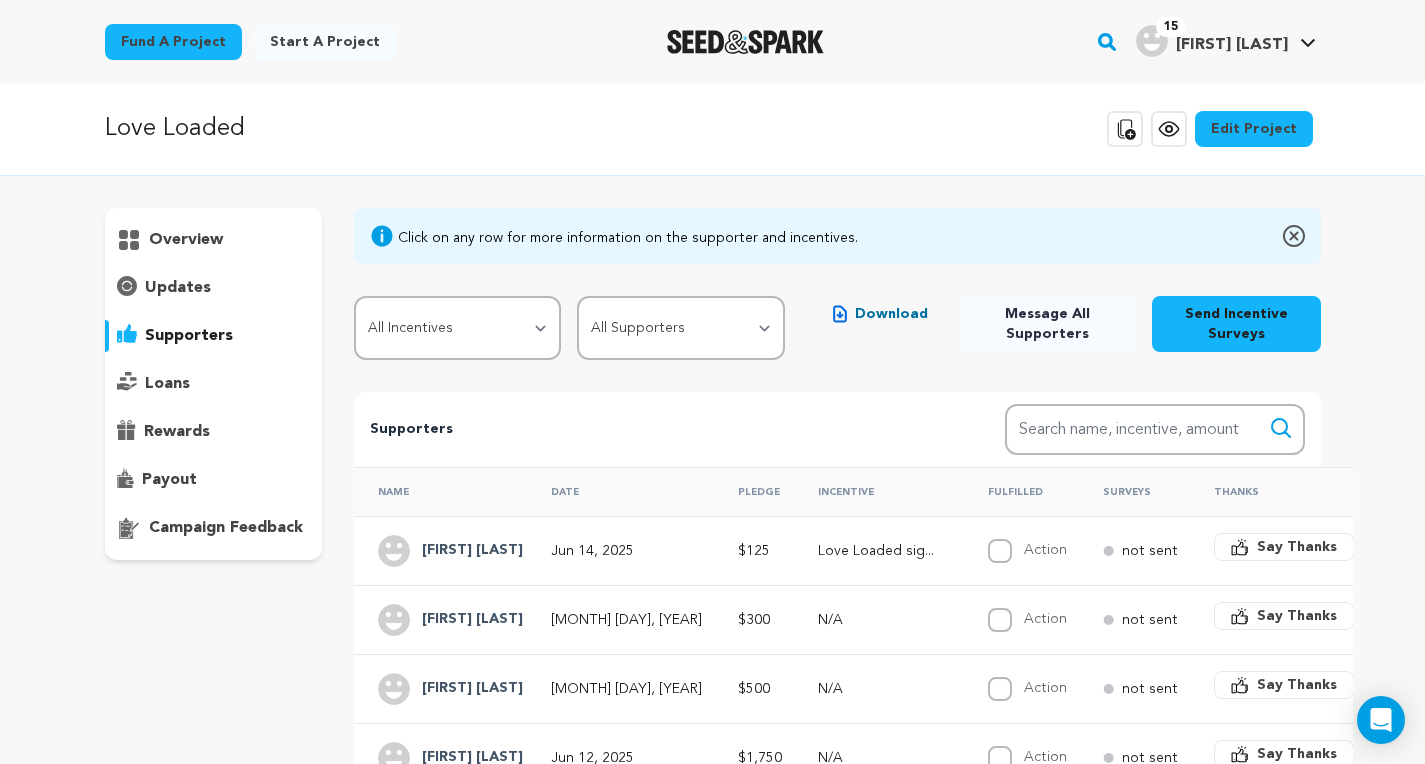 scroll, scrollTop: 0, scrollLeft: 0, axis: both 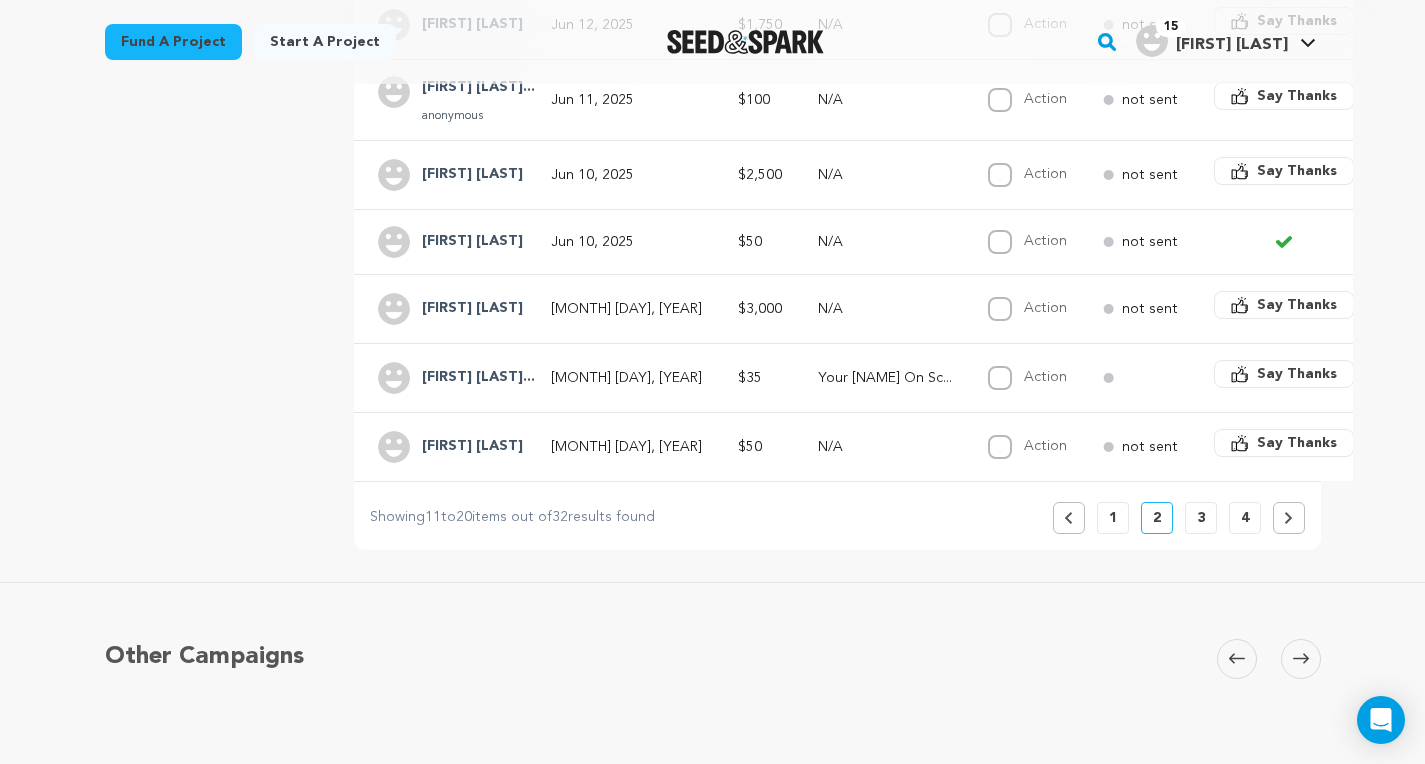 click on "3" at bounding box center [1201, 518] 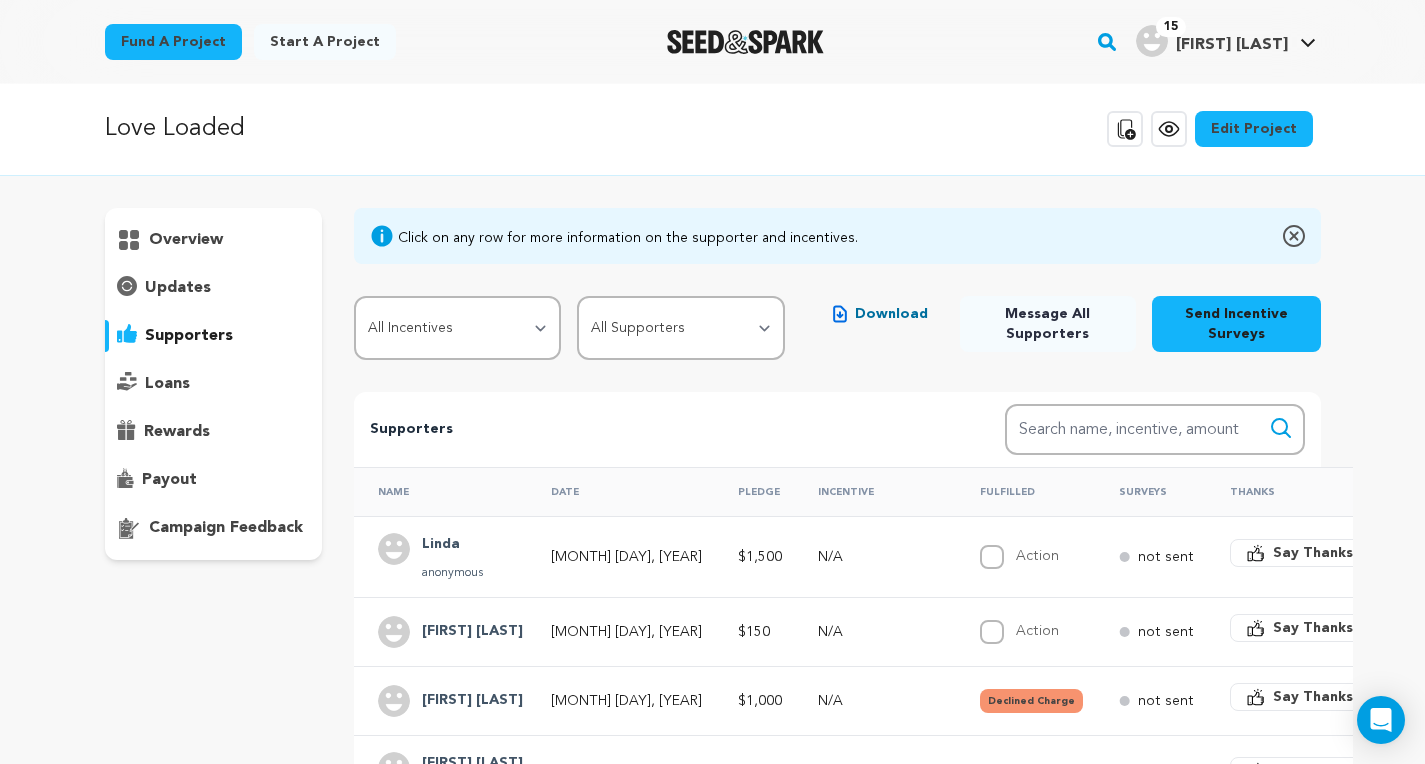 scroll, scrollTop: 0, scrollLeft: 0, axis: both 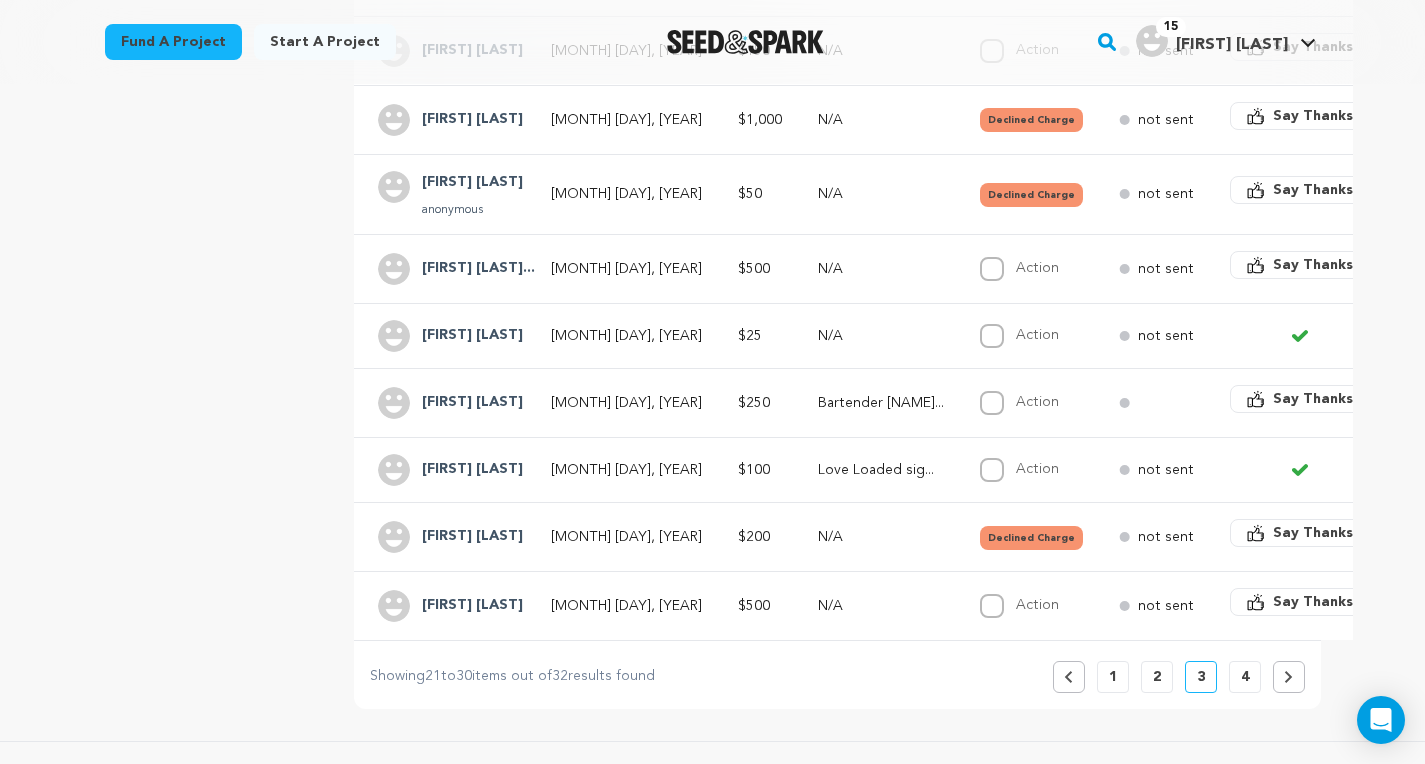 click on "[MONTH] [DAY], [YEAR]" at bounding box center [626, 120] 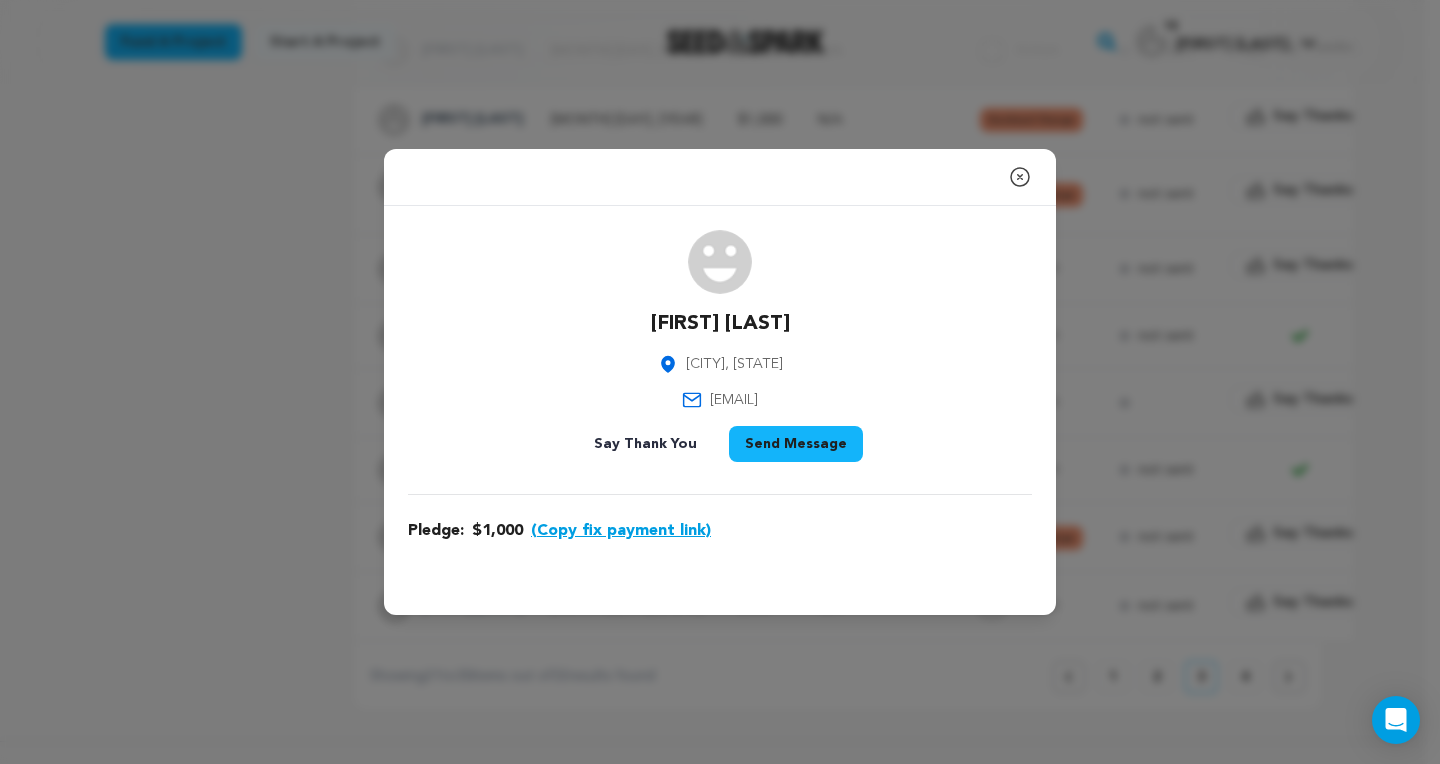 click 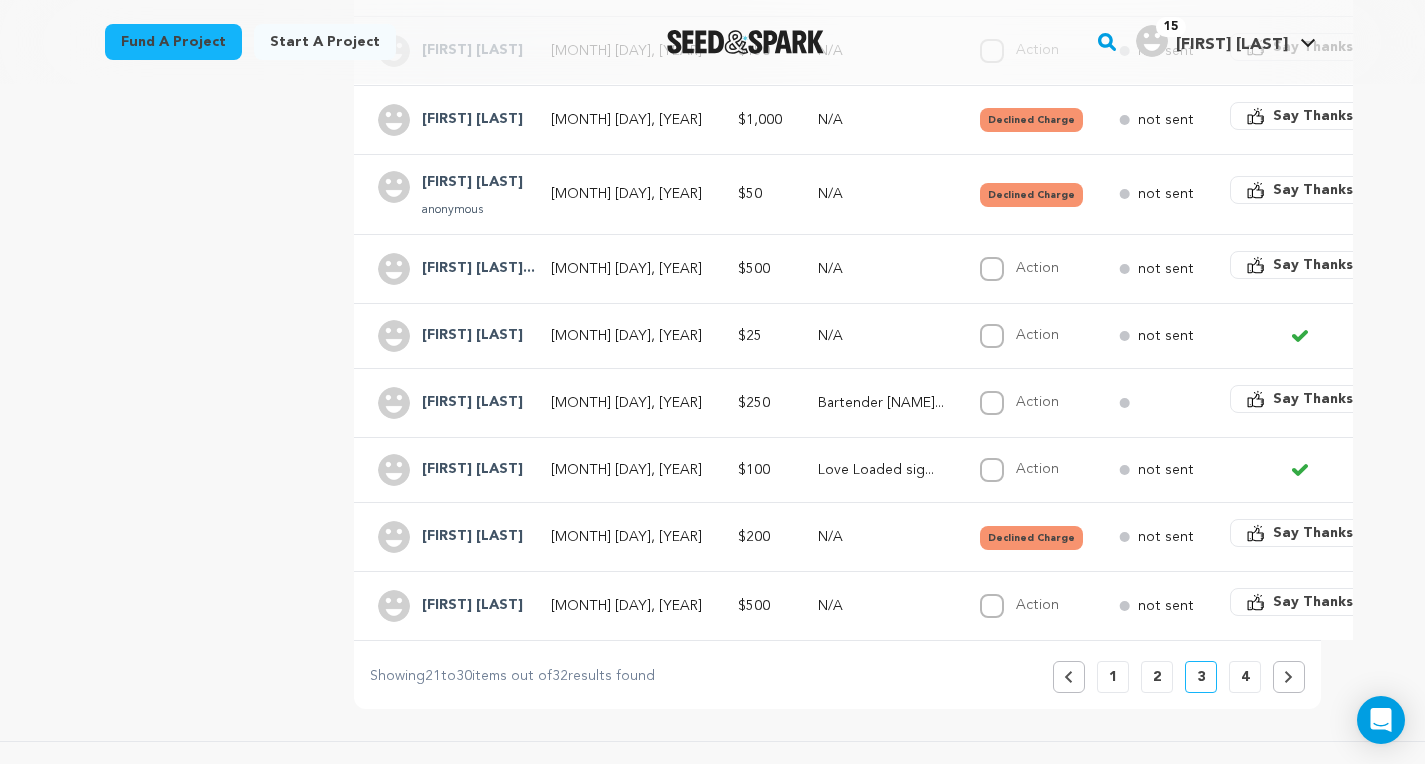 click on "4" at bounding box center (1245, 677) 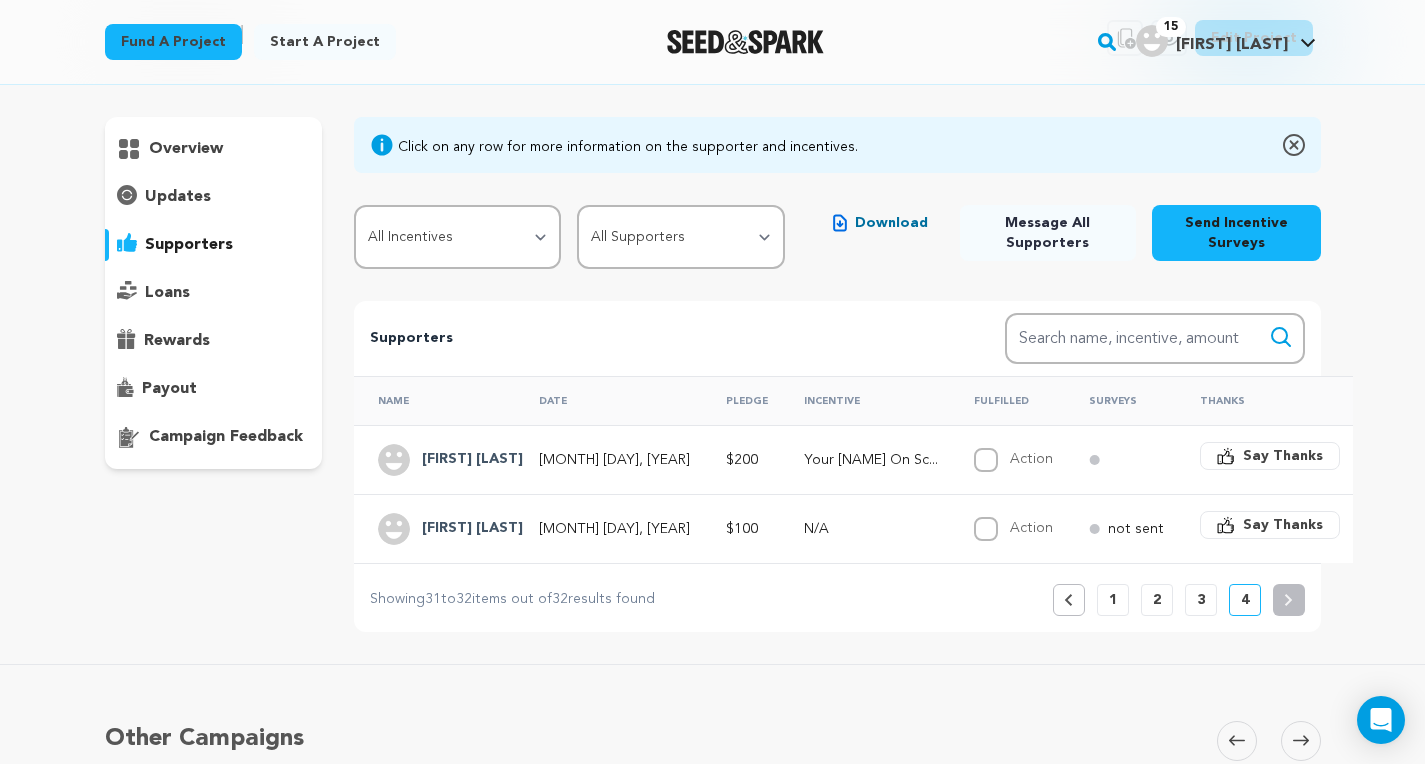 scroll, scrollTop: 0, scrollLeft: 0, axis: both 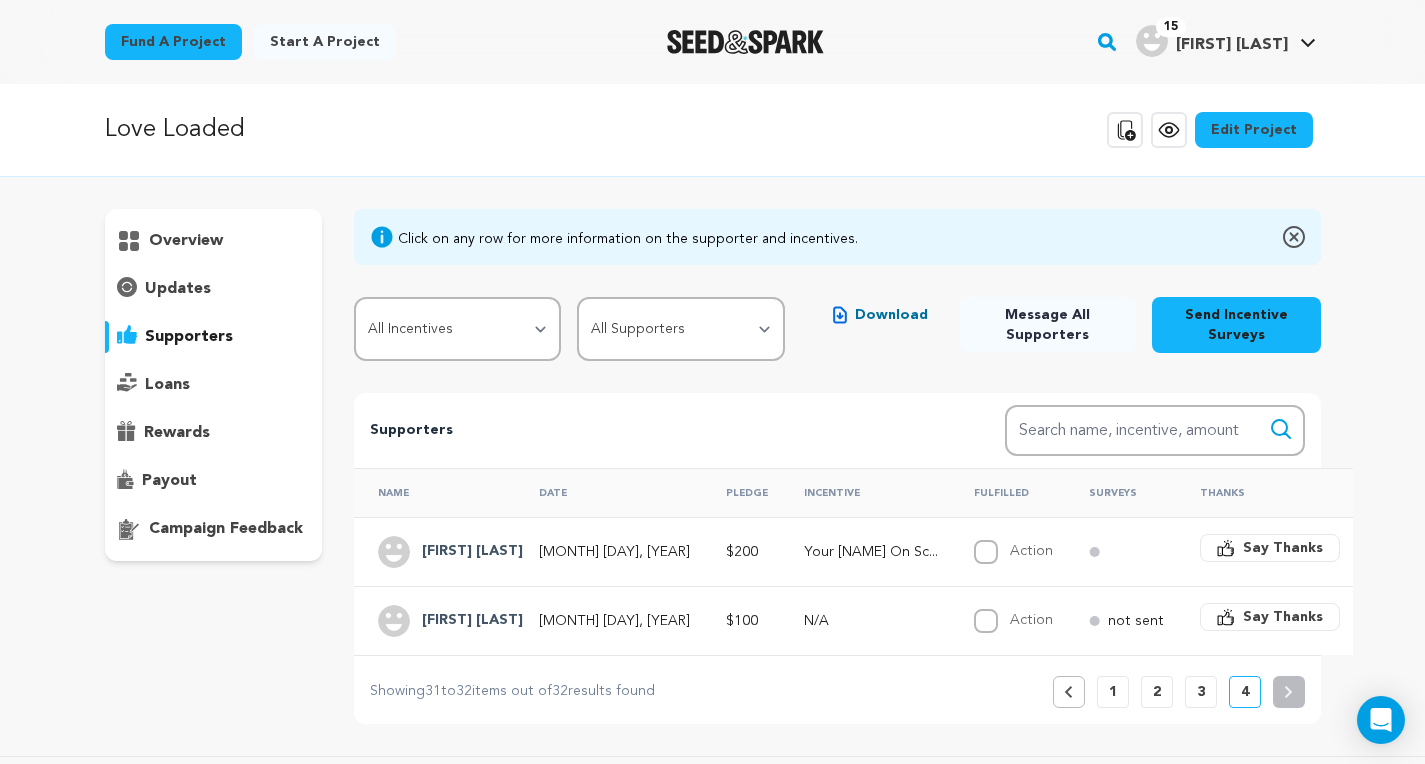 click on "Supporters
Search
Search name, incentive, amount
Name
Date
Pledge
Incentive
Fulfilled
Surveys
Thanks" at bounding box center (837, 558) 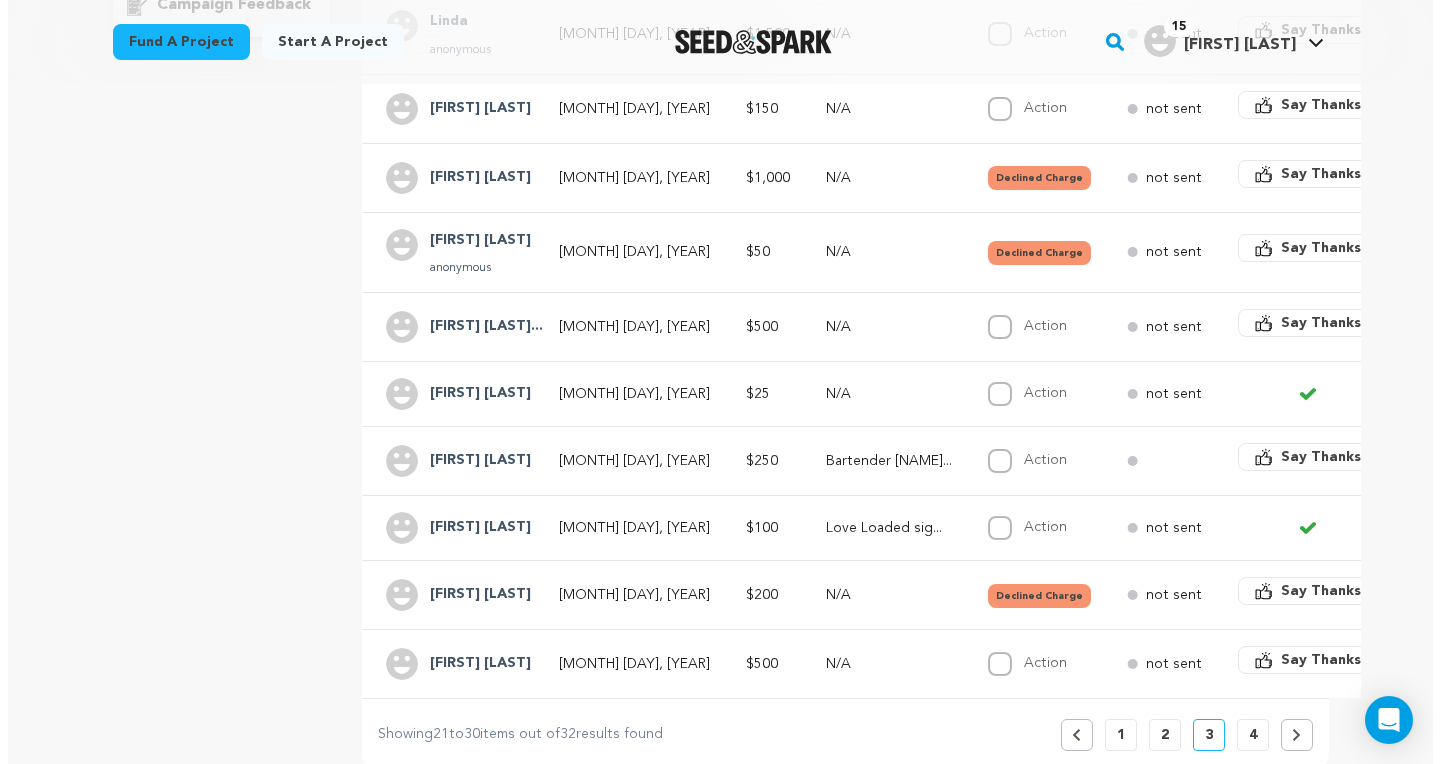 scroll, scrollTop: 538, scrollLeft: 0, axis: vertical 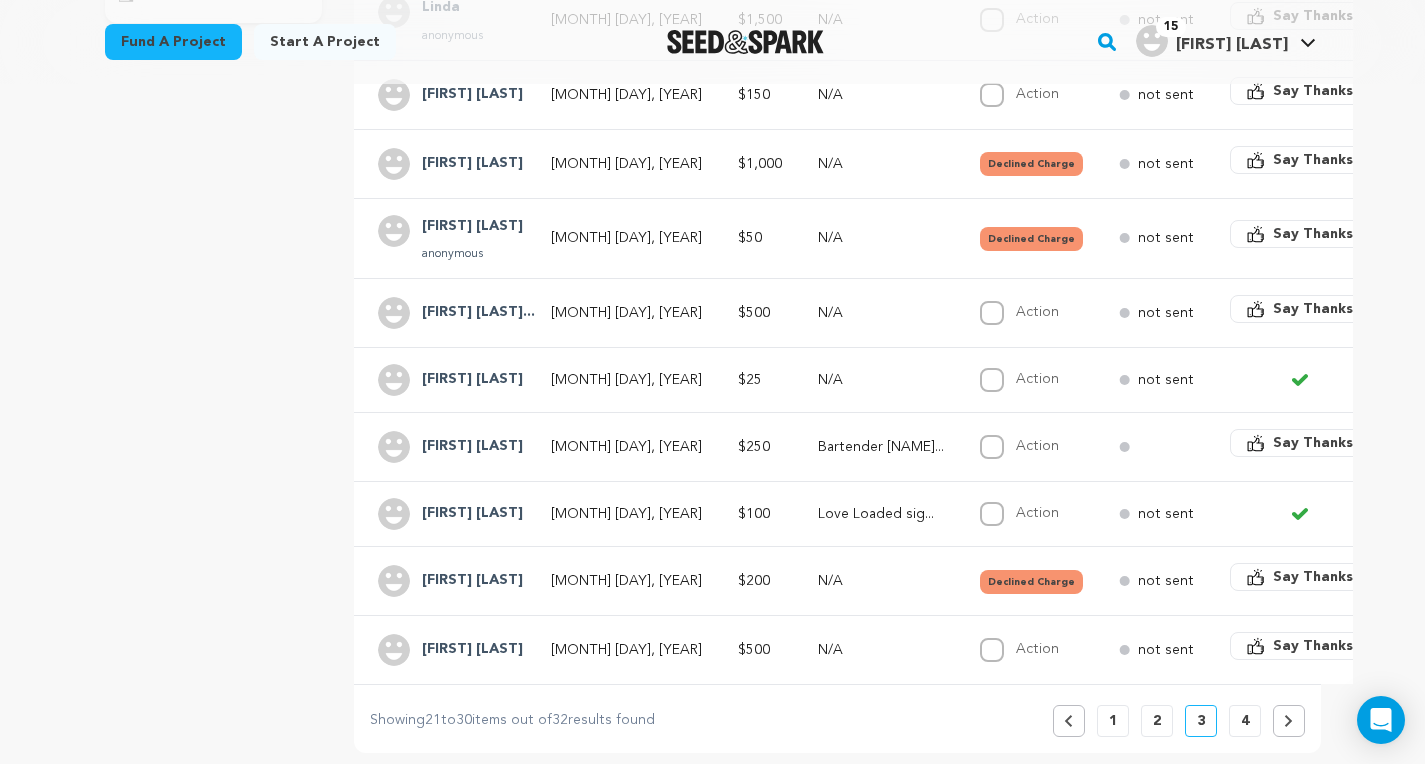 click on "Say Thanks" at bounding box center [1313, 309] 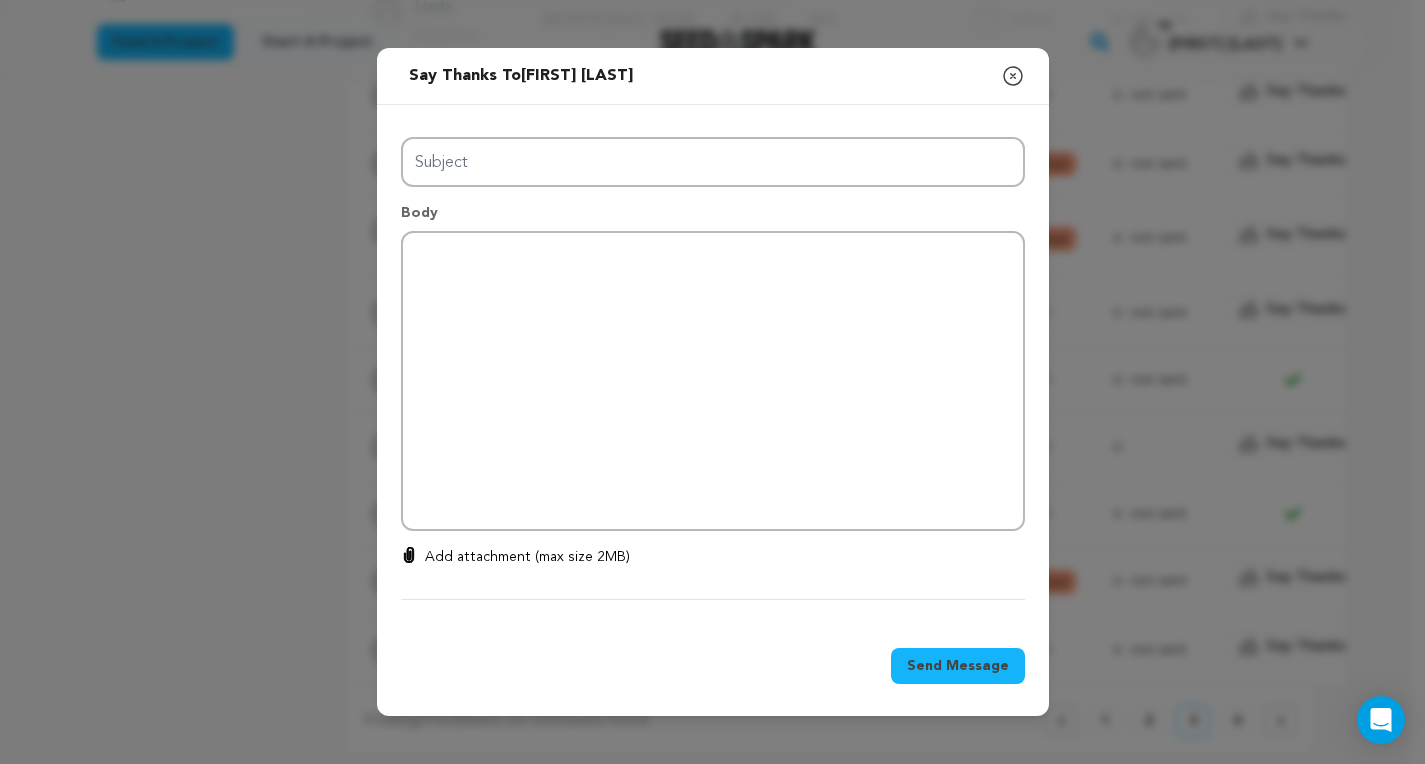 type on "Thanks for your support!" 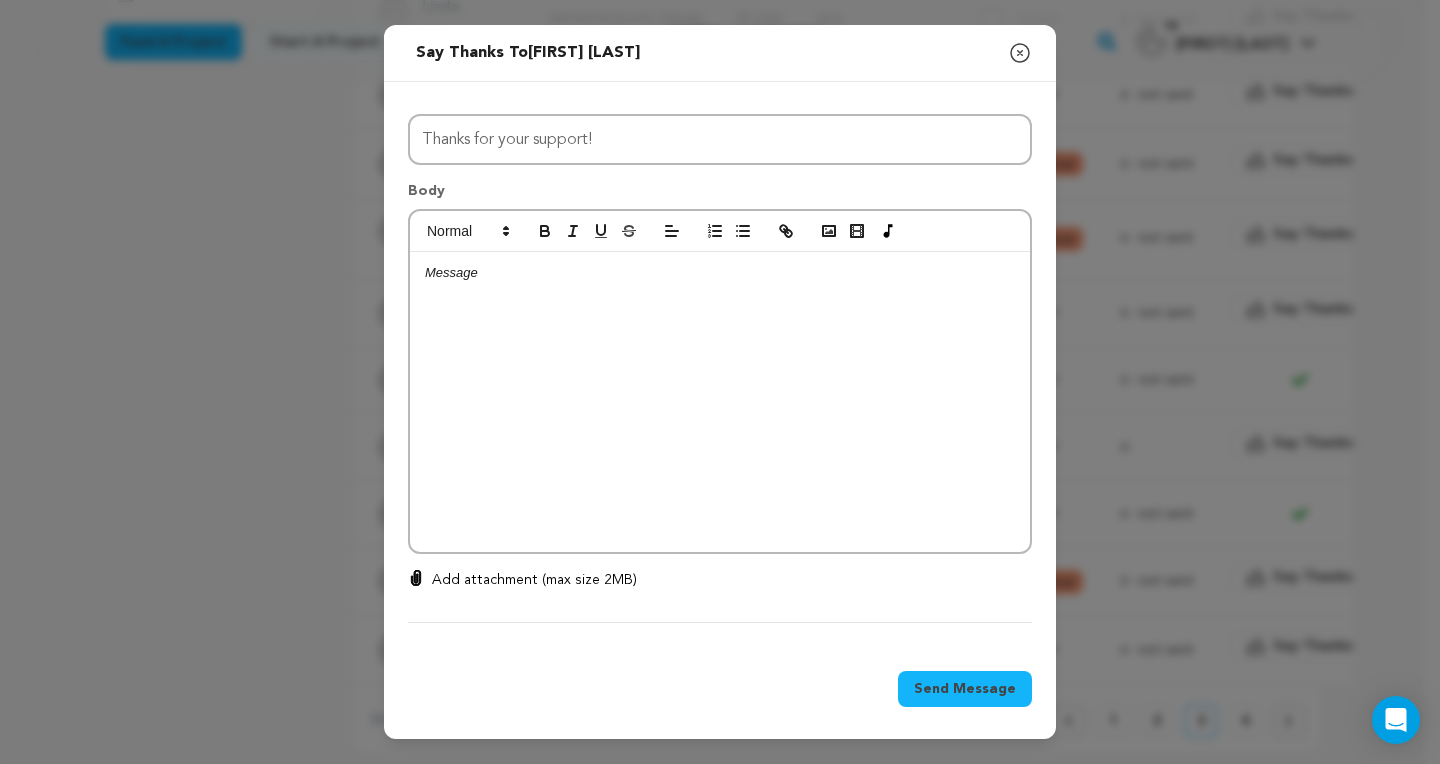 click at bounding box center [720, 402] 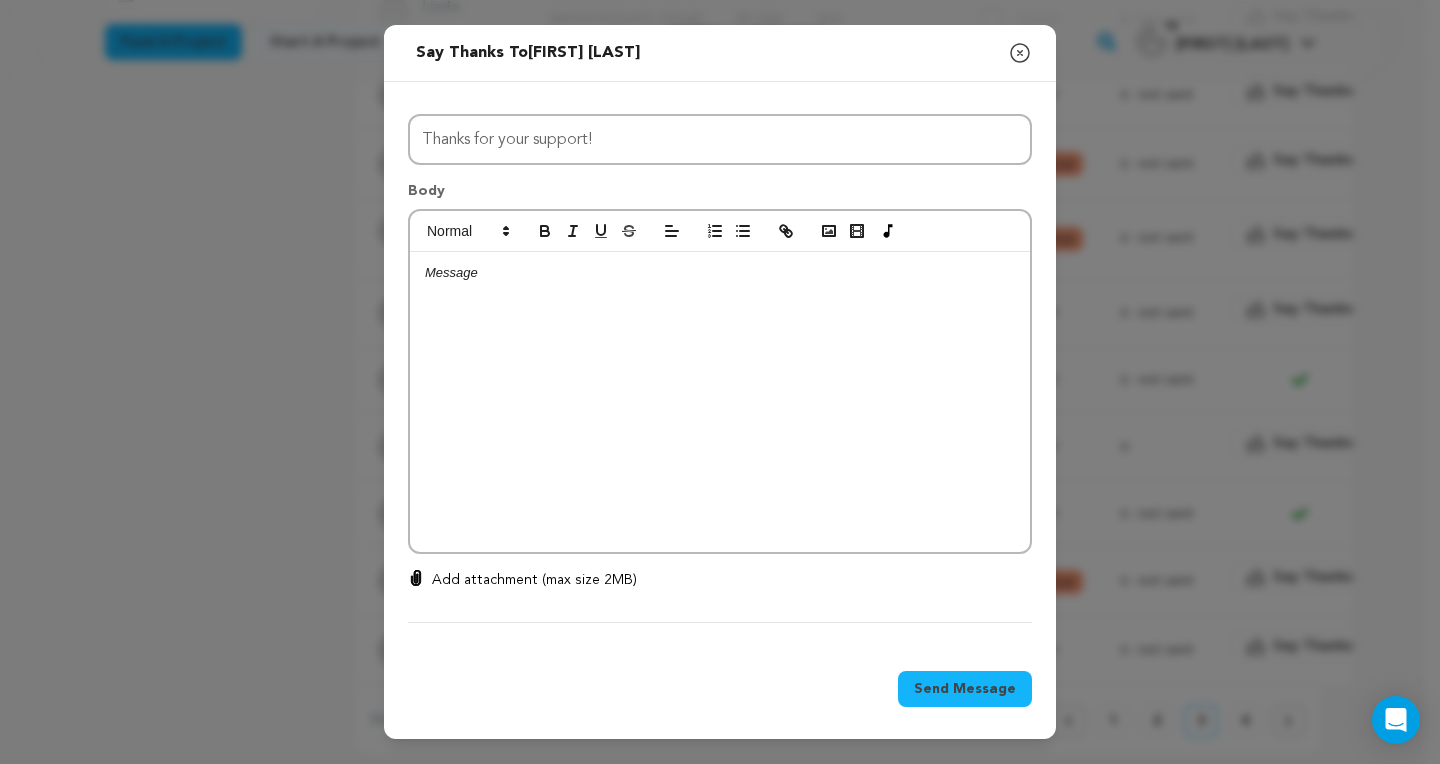 type 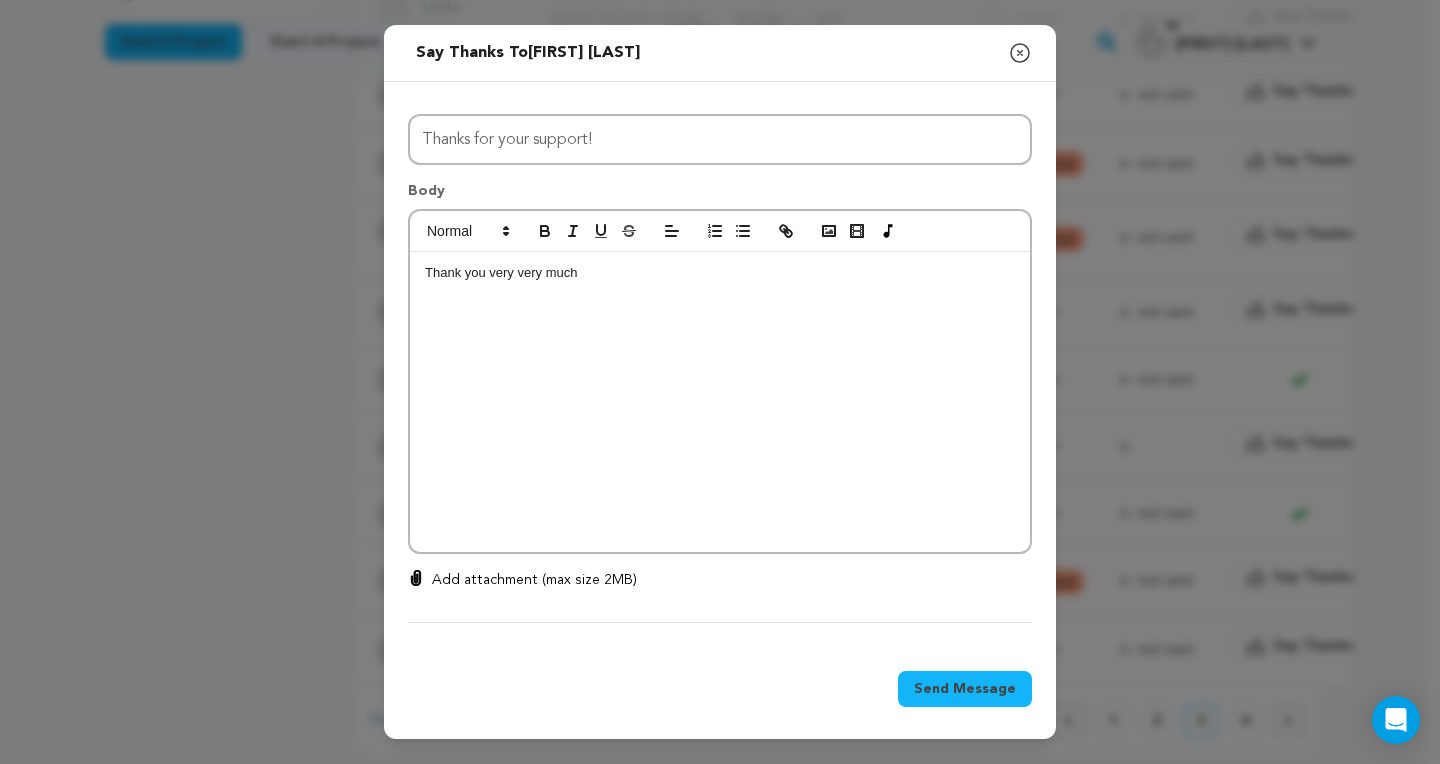 click on "Send Message" at bounding box center [965, 689] 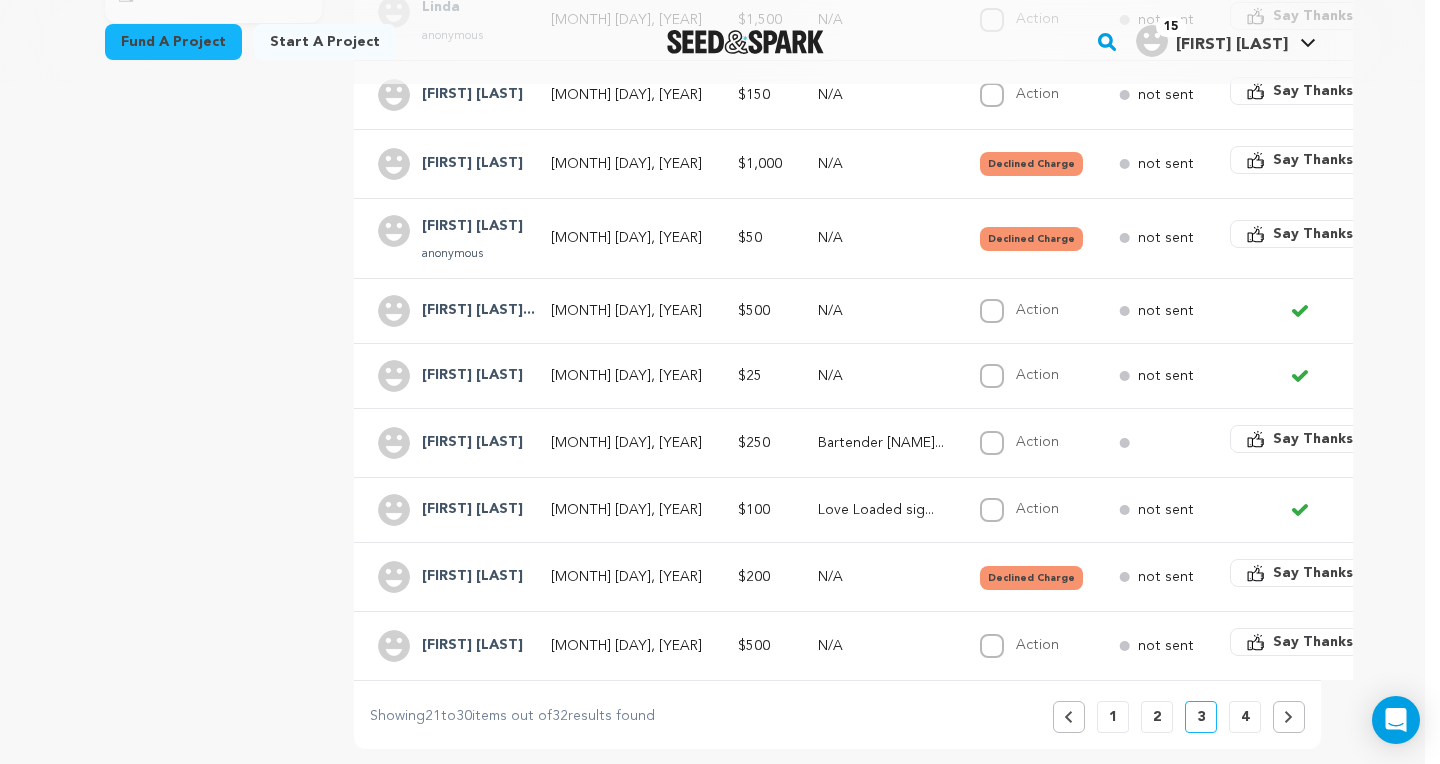 click on "Say Thanks" at bounding box center (1300, 642) 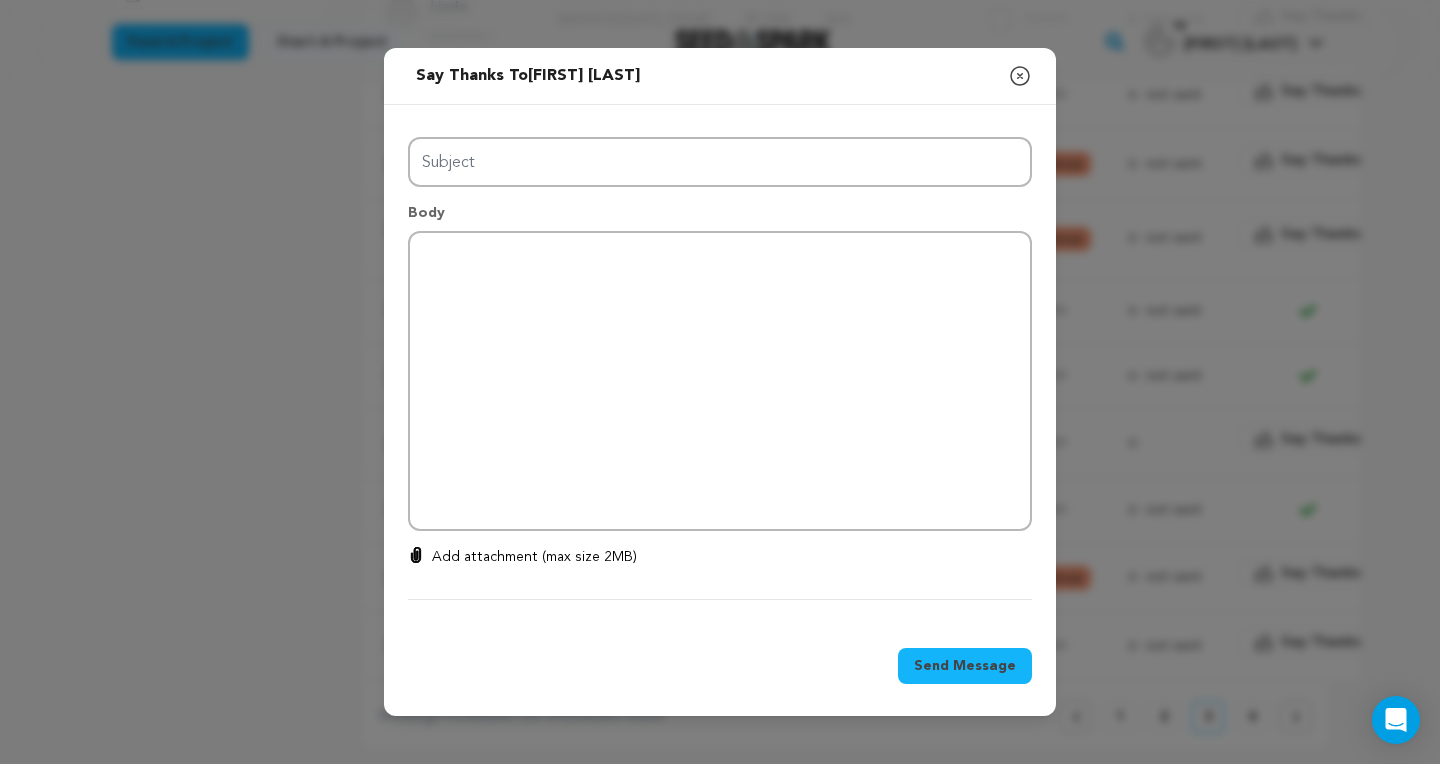 type on "Thanks for your support!" 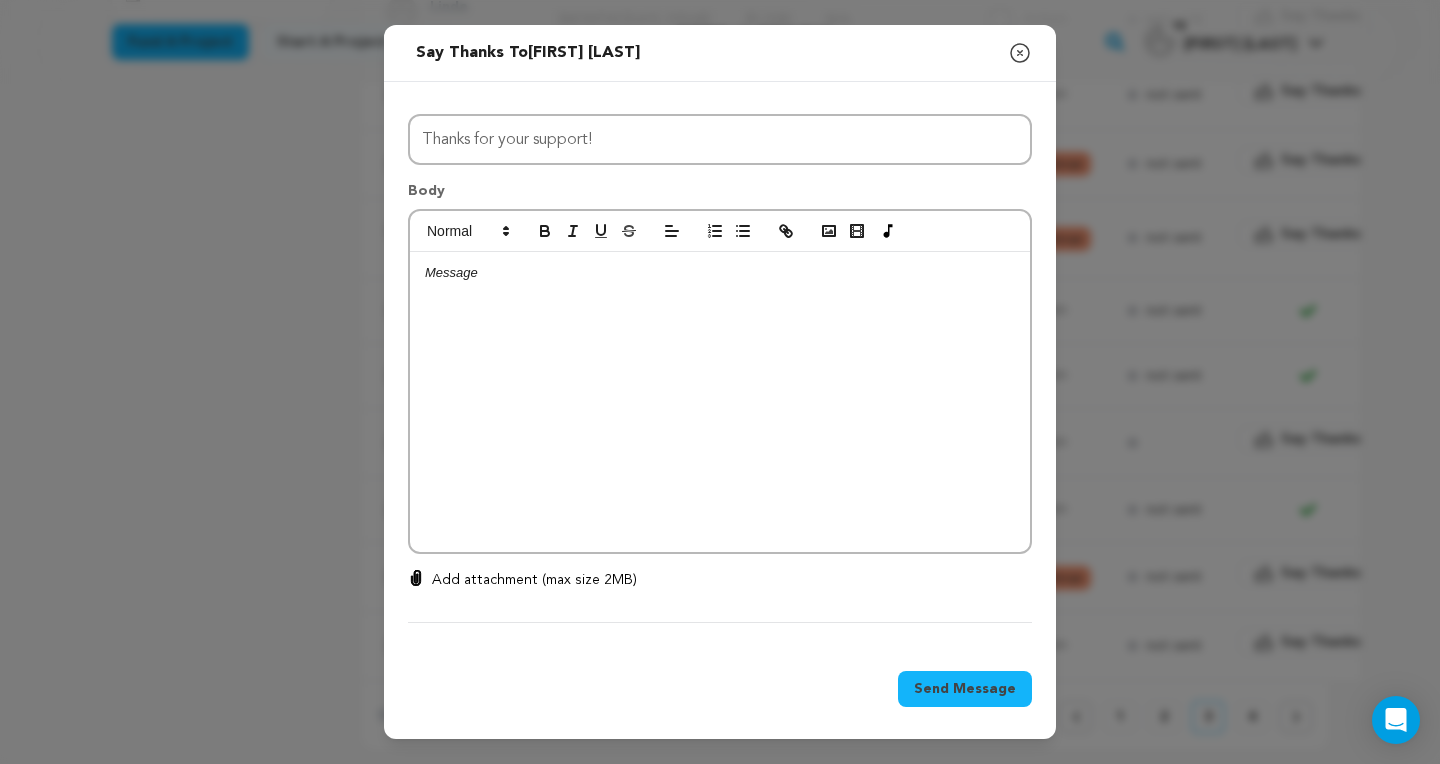 type 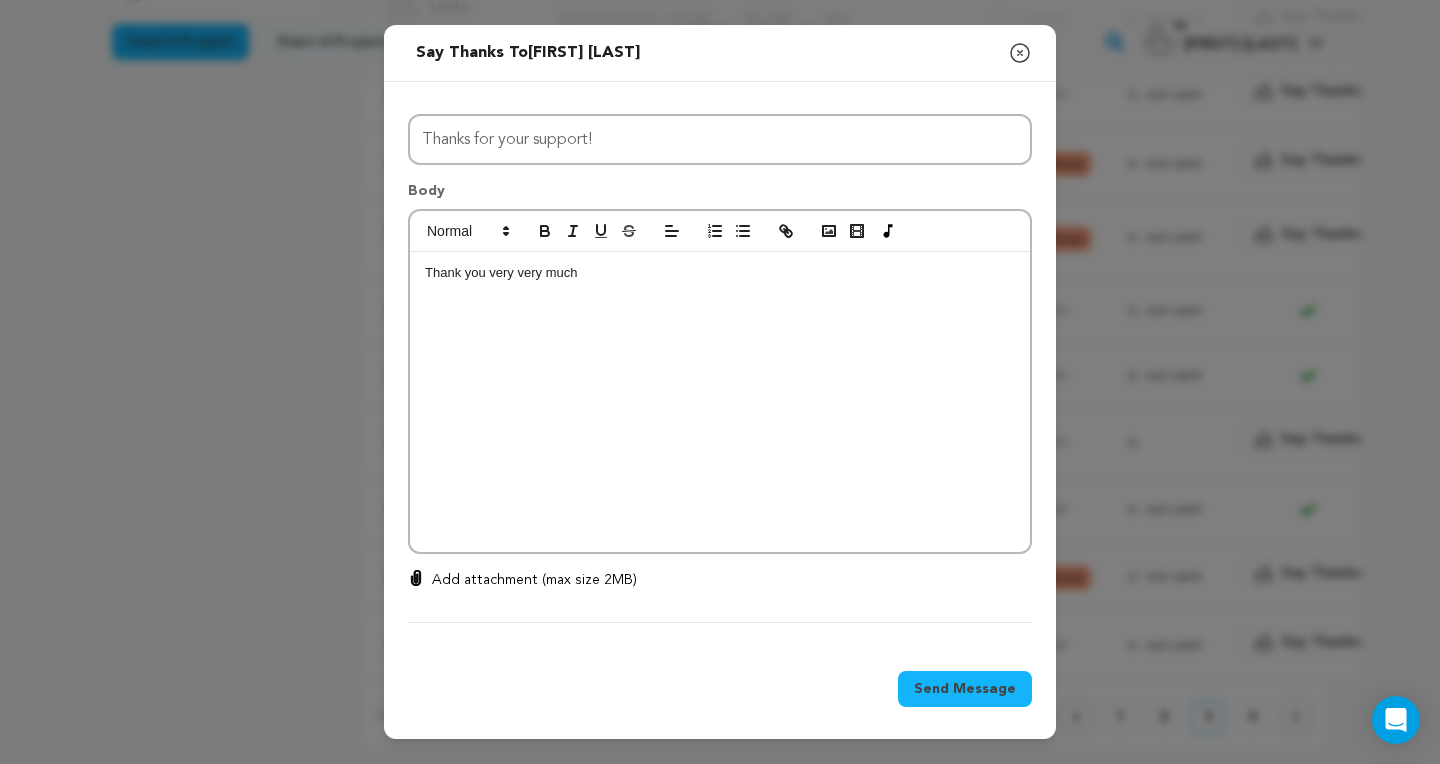 click on "Send Message" at bounding box center [965, 689] 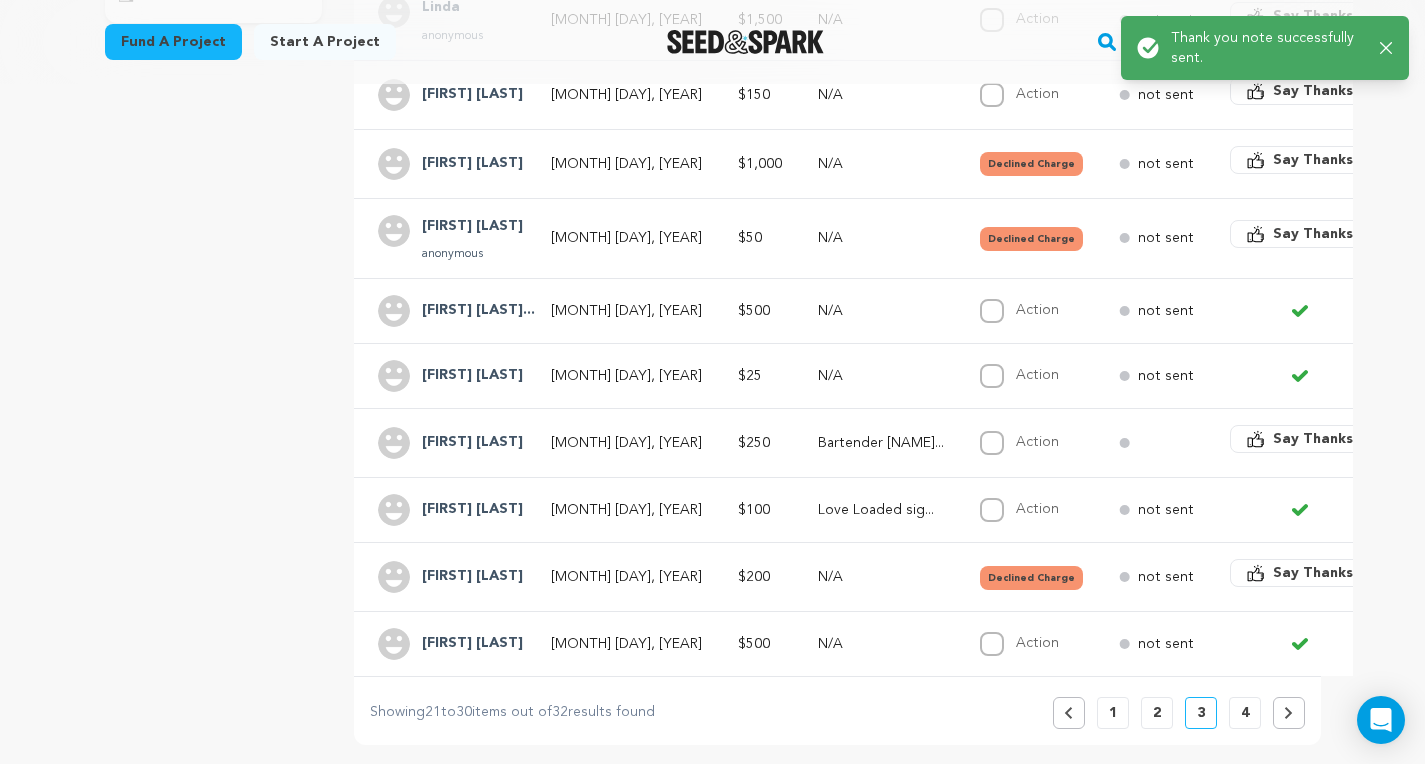 click on "Say Thanks" at bounding box center (1313, 573) 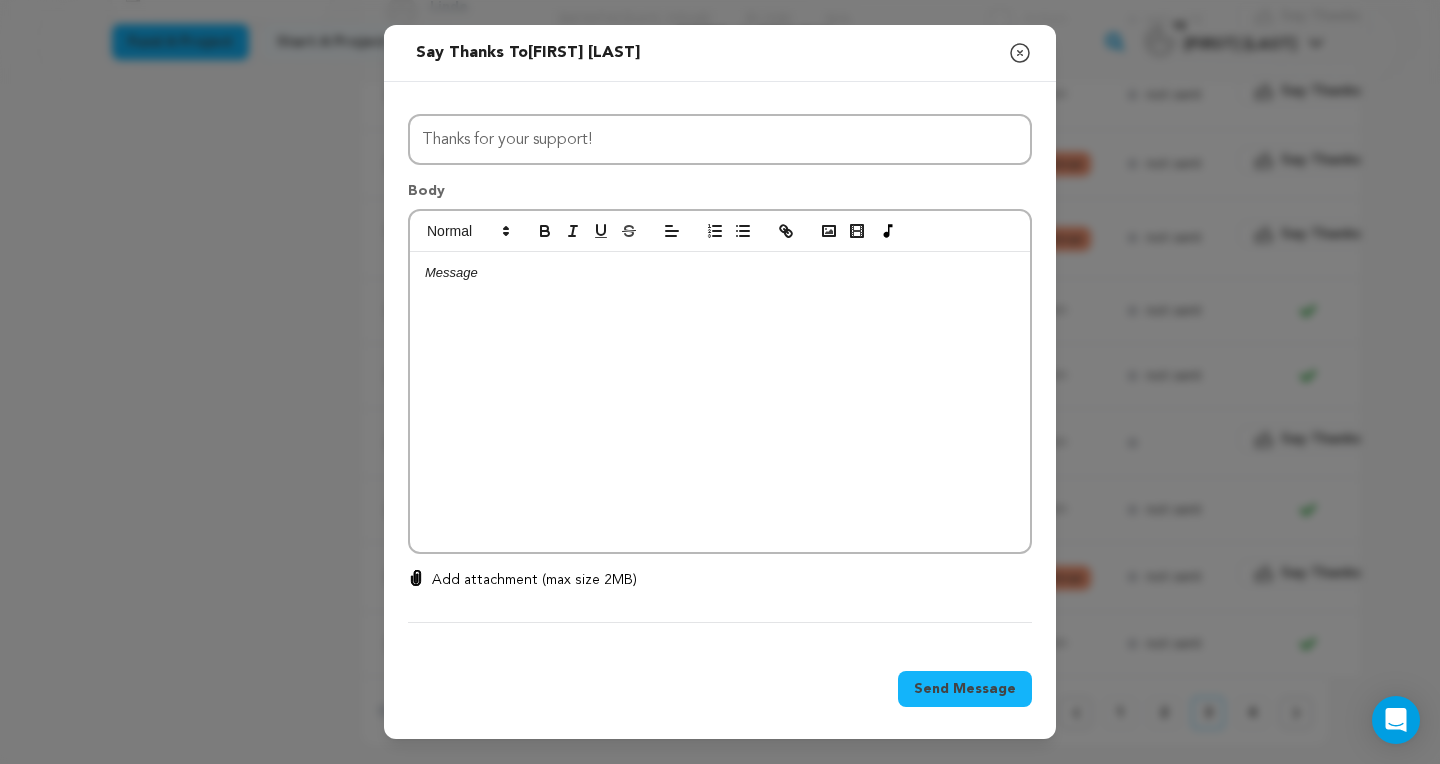 click at bounding box center [720, 402] 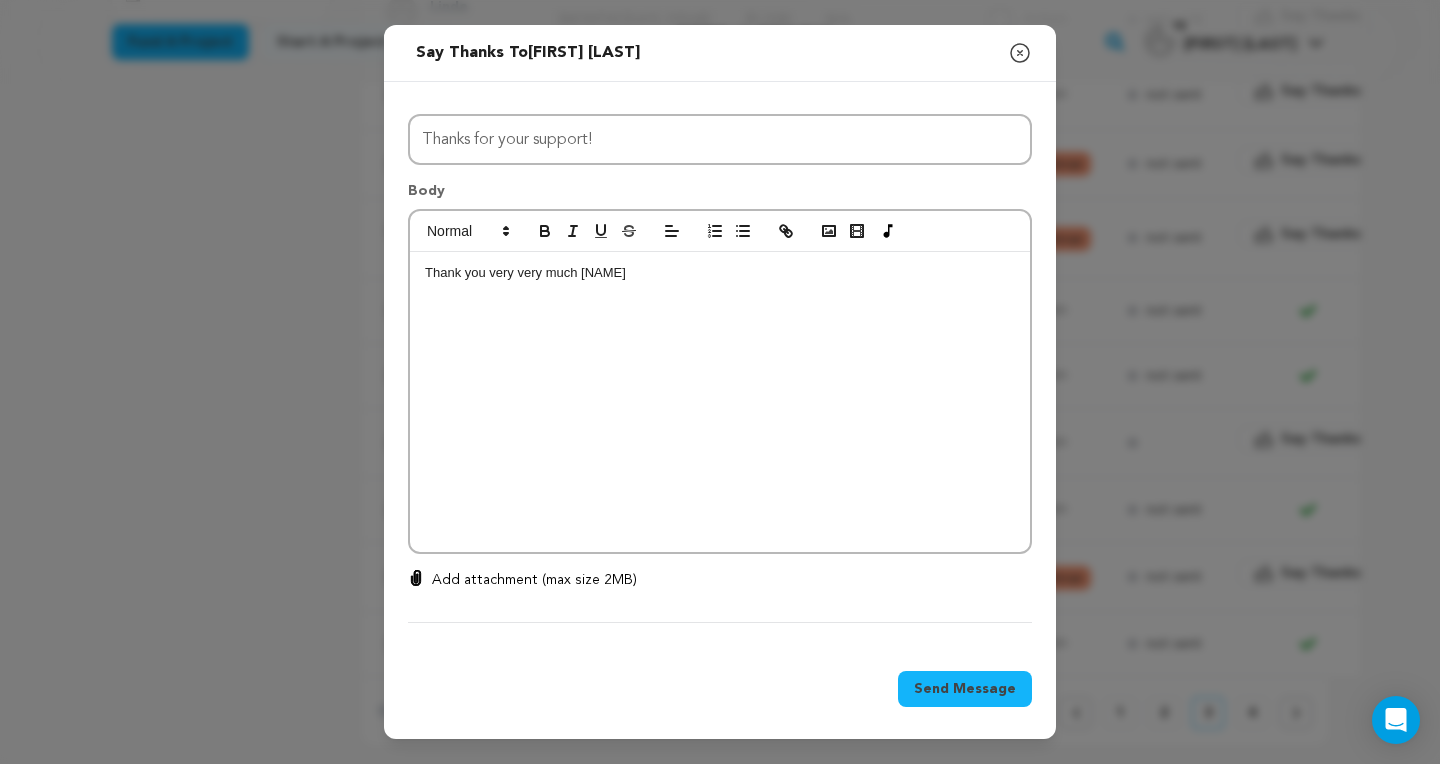 click on "Send Message" at bounding box center (965, 689) 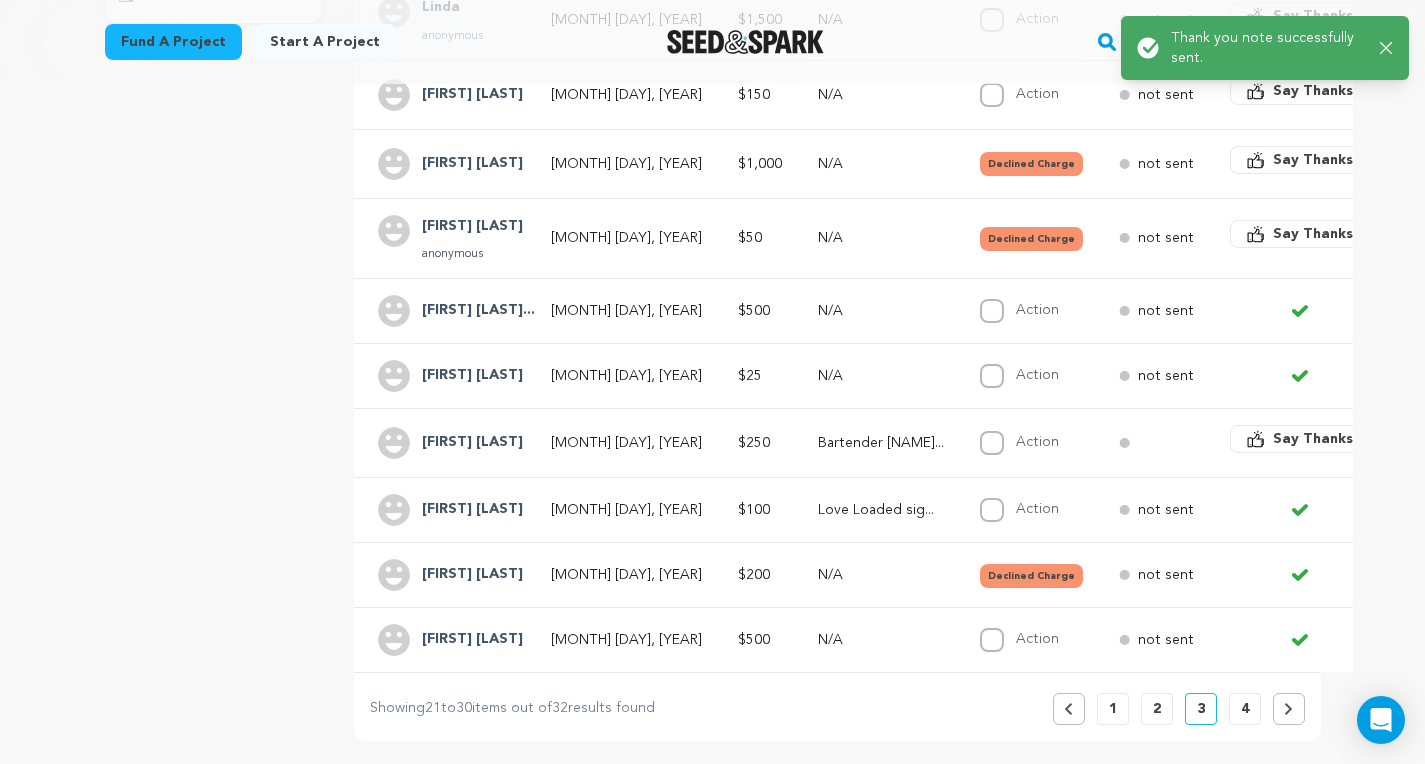 click on "Say Thanks" at bounding box center [1313, 439] 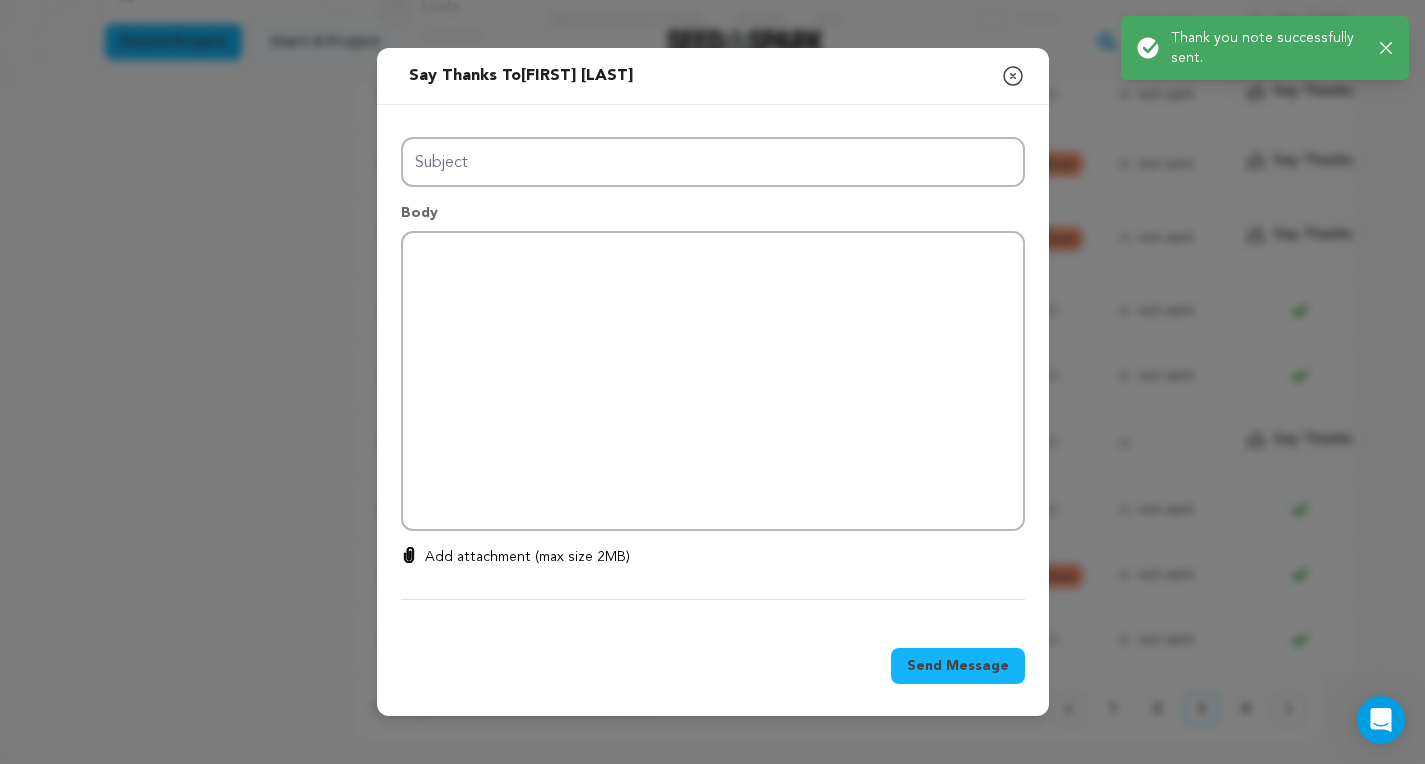 type on "Thanks for your support!" 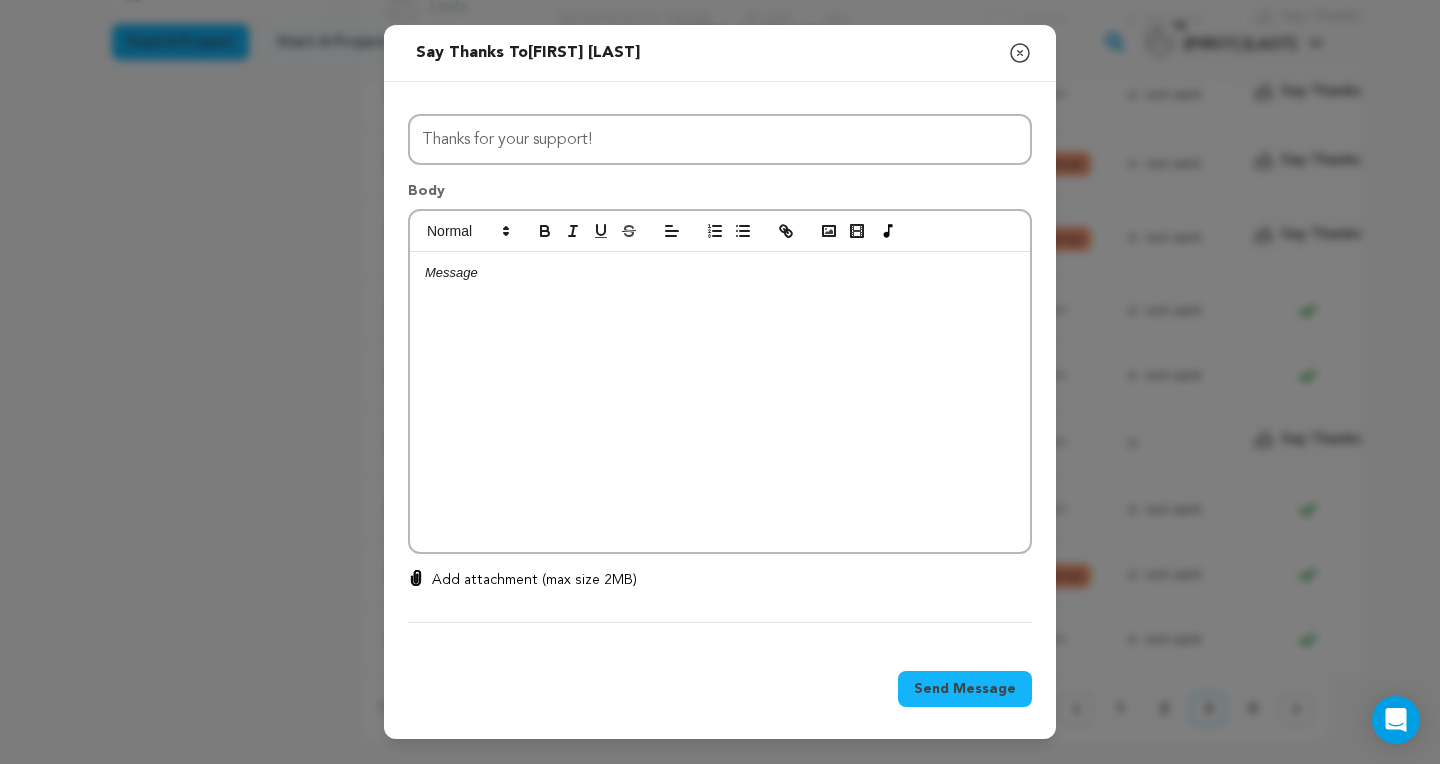 type 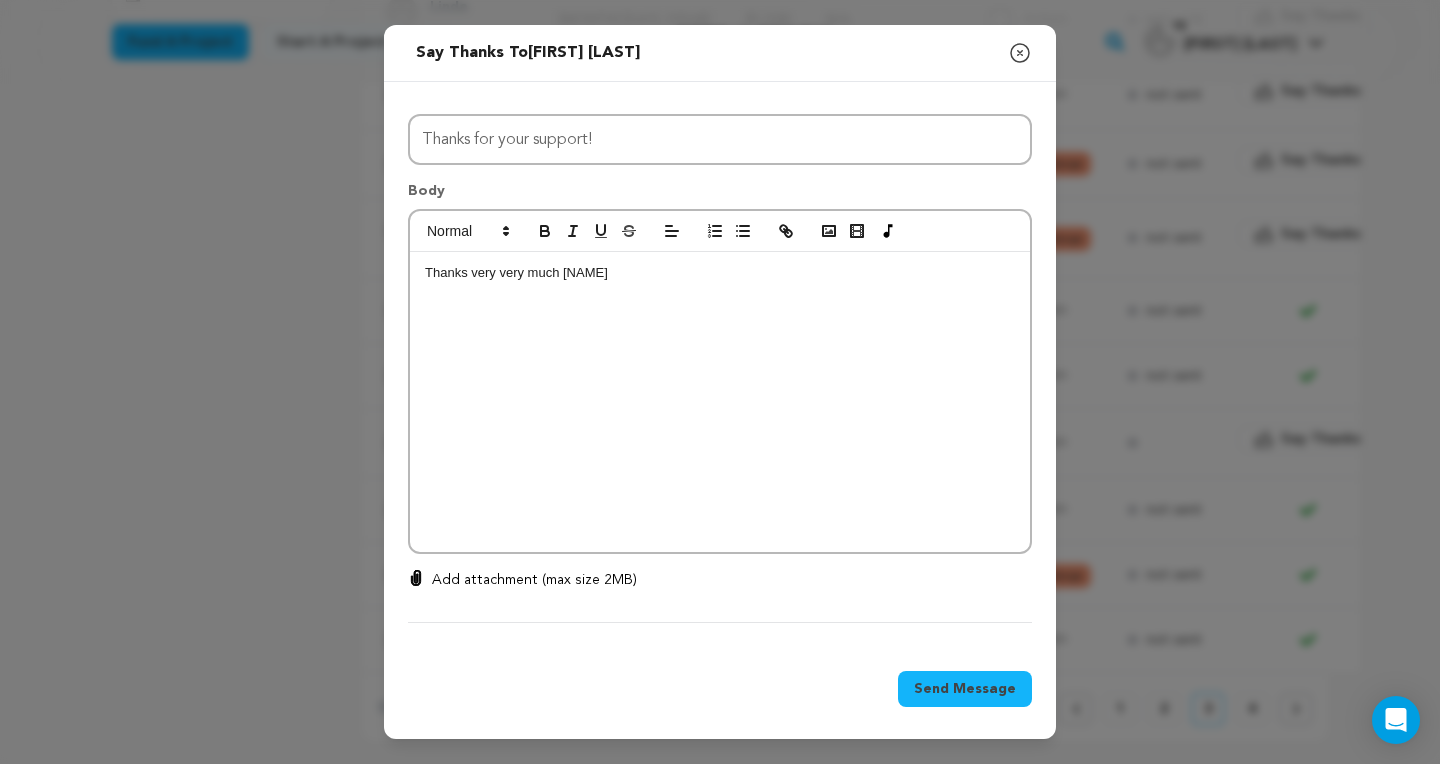 click on "Send Message" at bounding box center (965, 689) 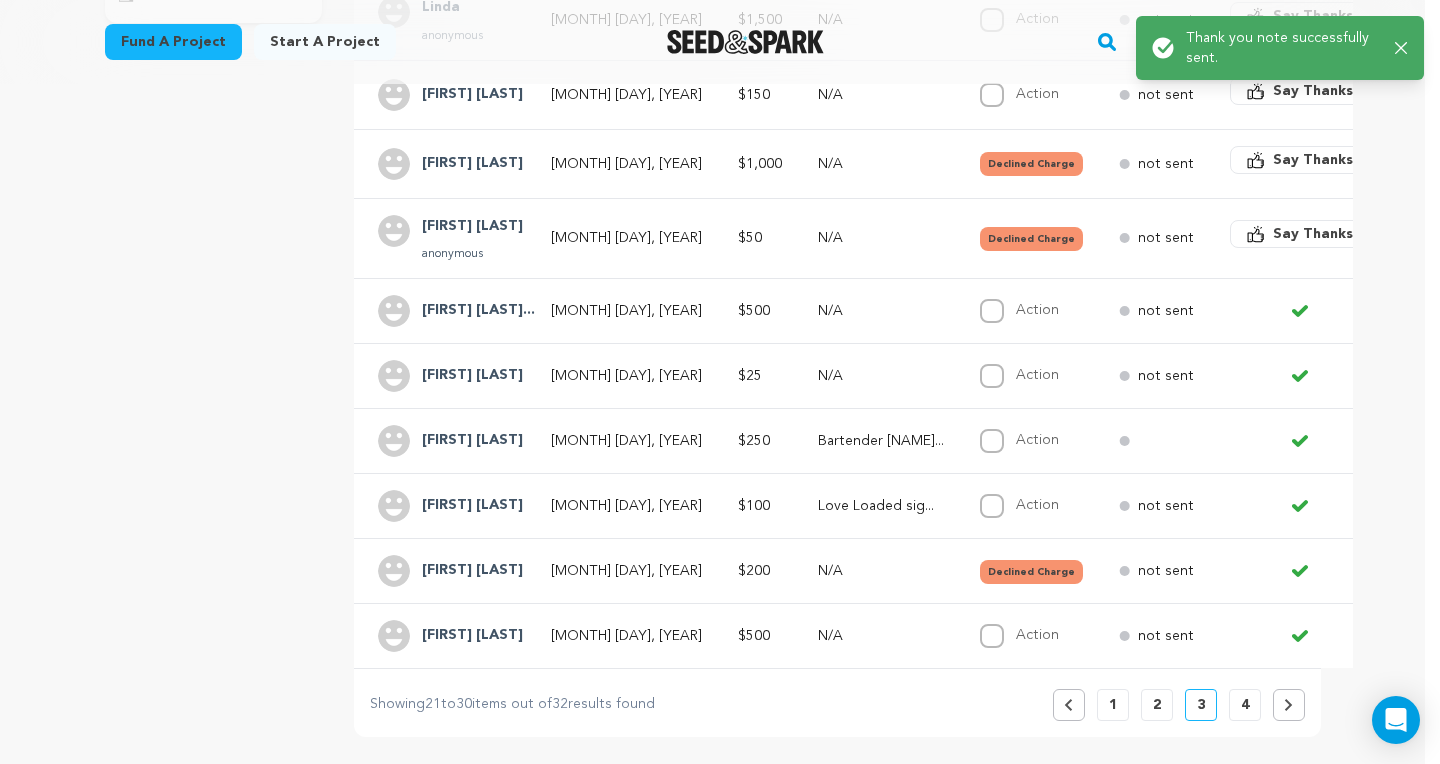 click on "Say Thanks" at bounding box center [1313, 234] 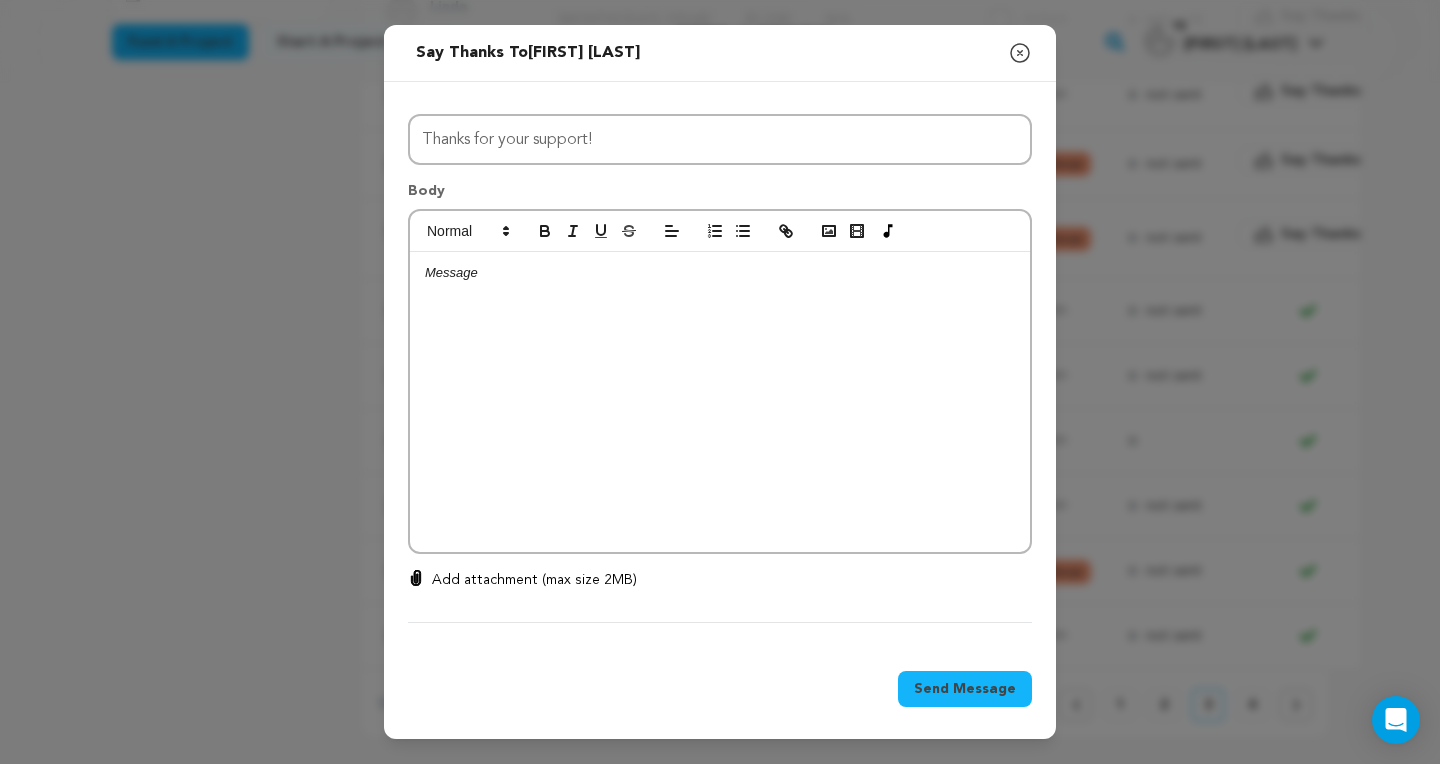 click at bounding box center (720, 402) 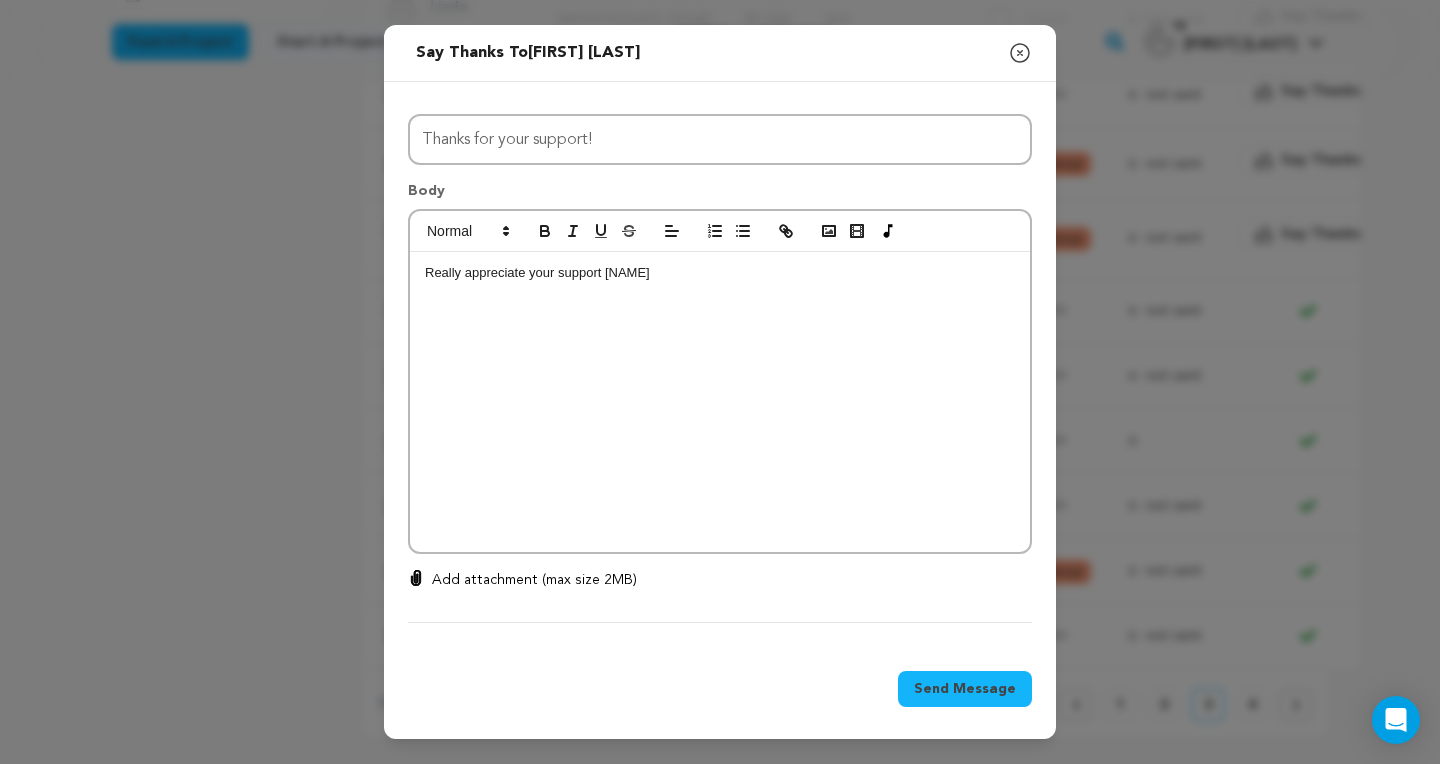click on "Send Message" at bounding box center [965, 689] 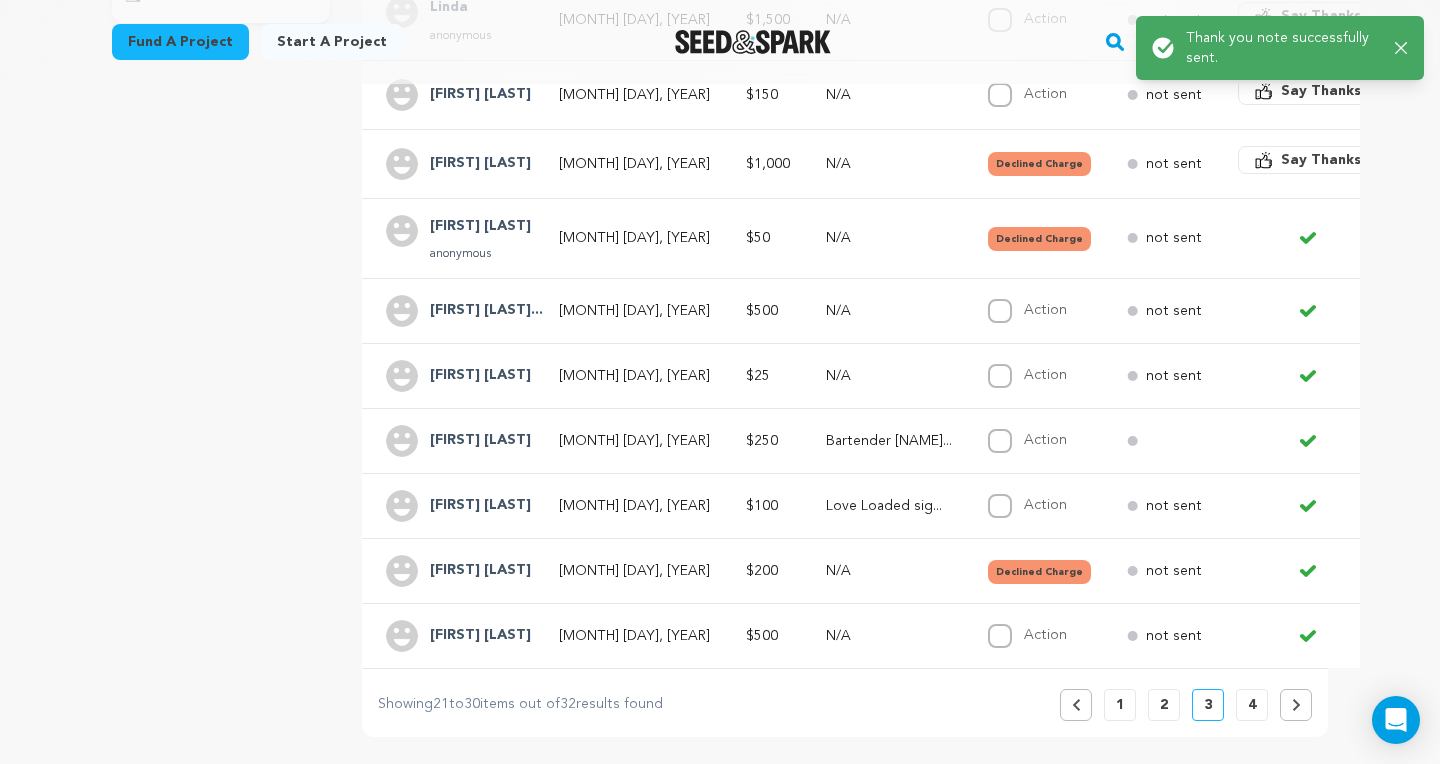 click on "Say Thanks" at bounding box center [1308, 160] 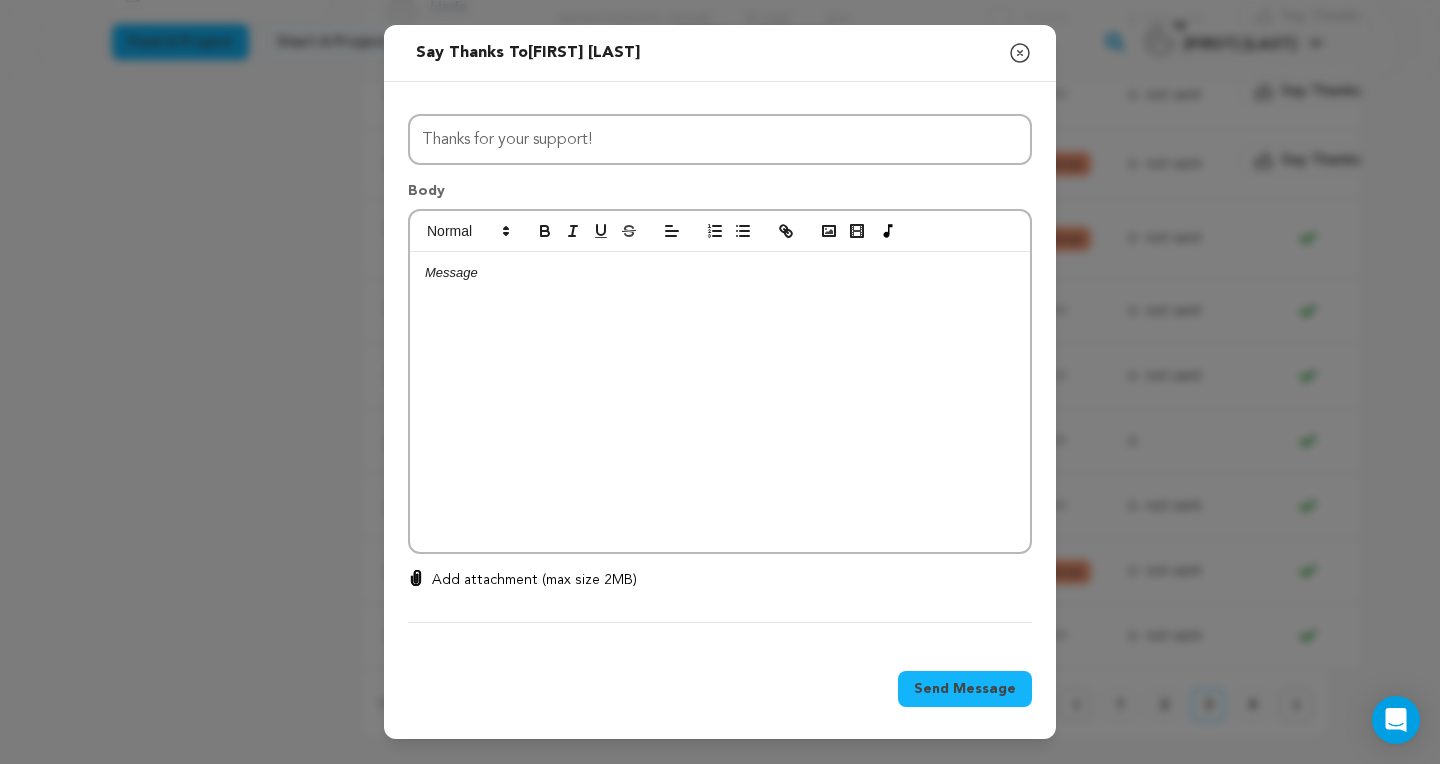 click at bounding box center [720, 273] 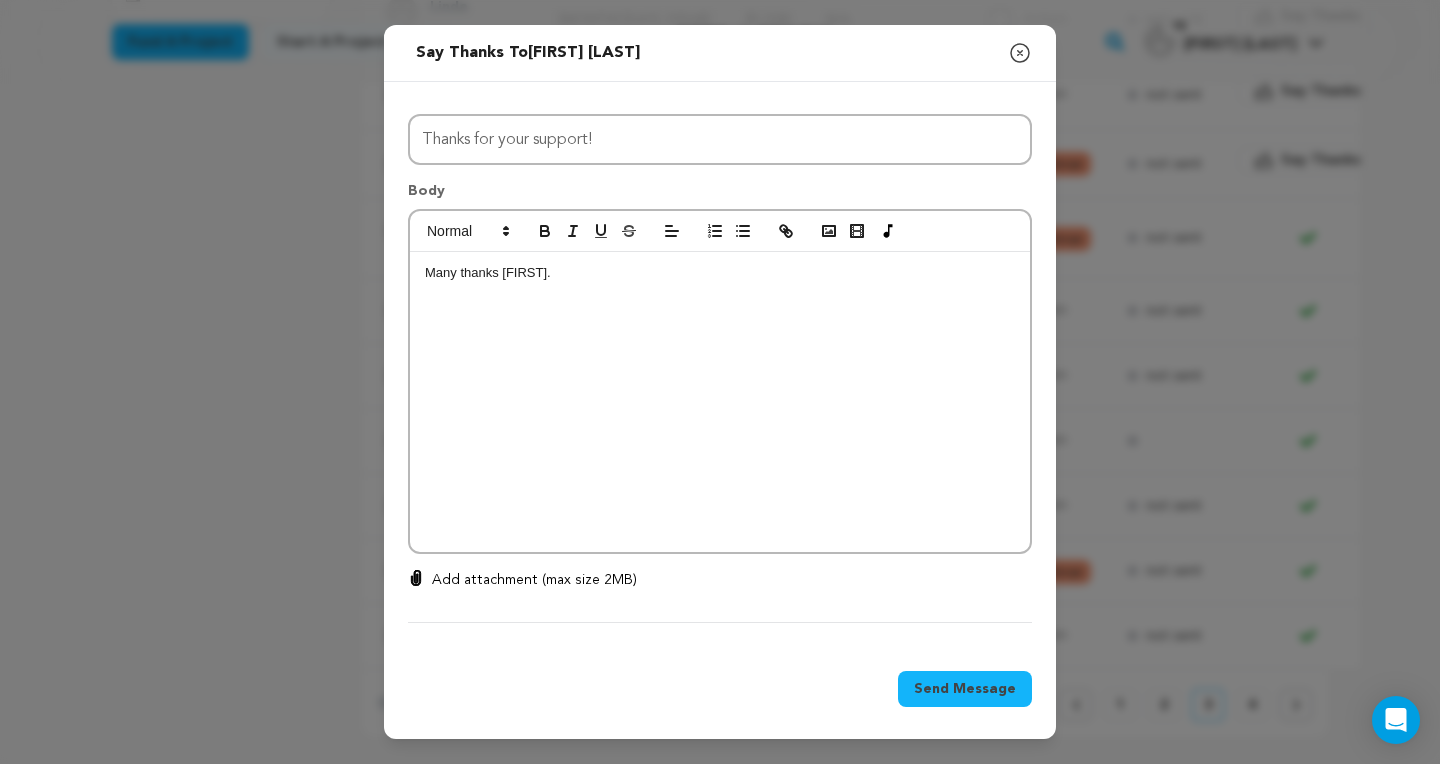 click on "Send Message" at bounding box center [965, 689] 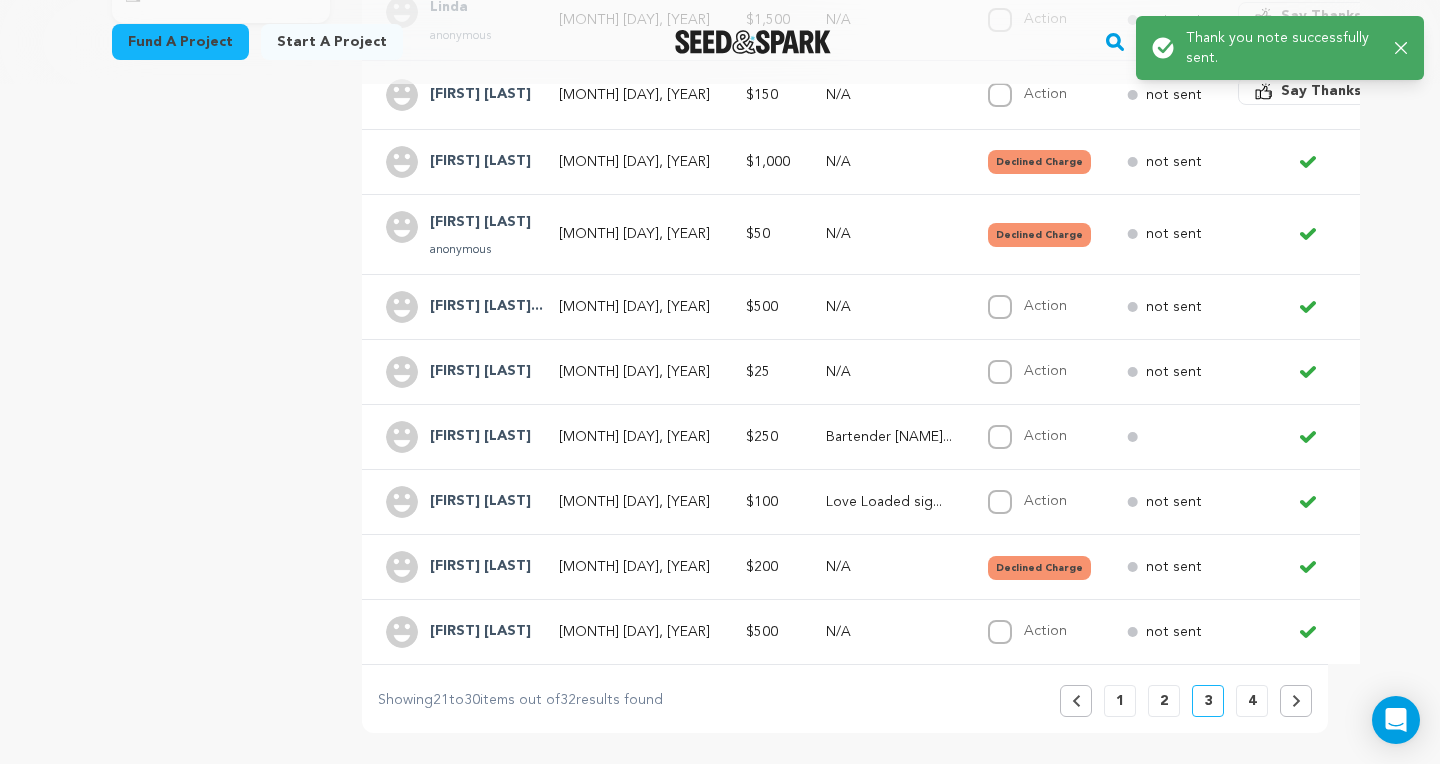 click on "2" at bounding box center [1164, 701] 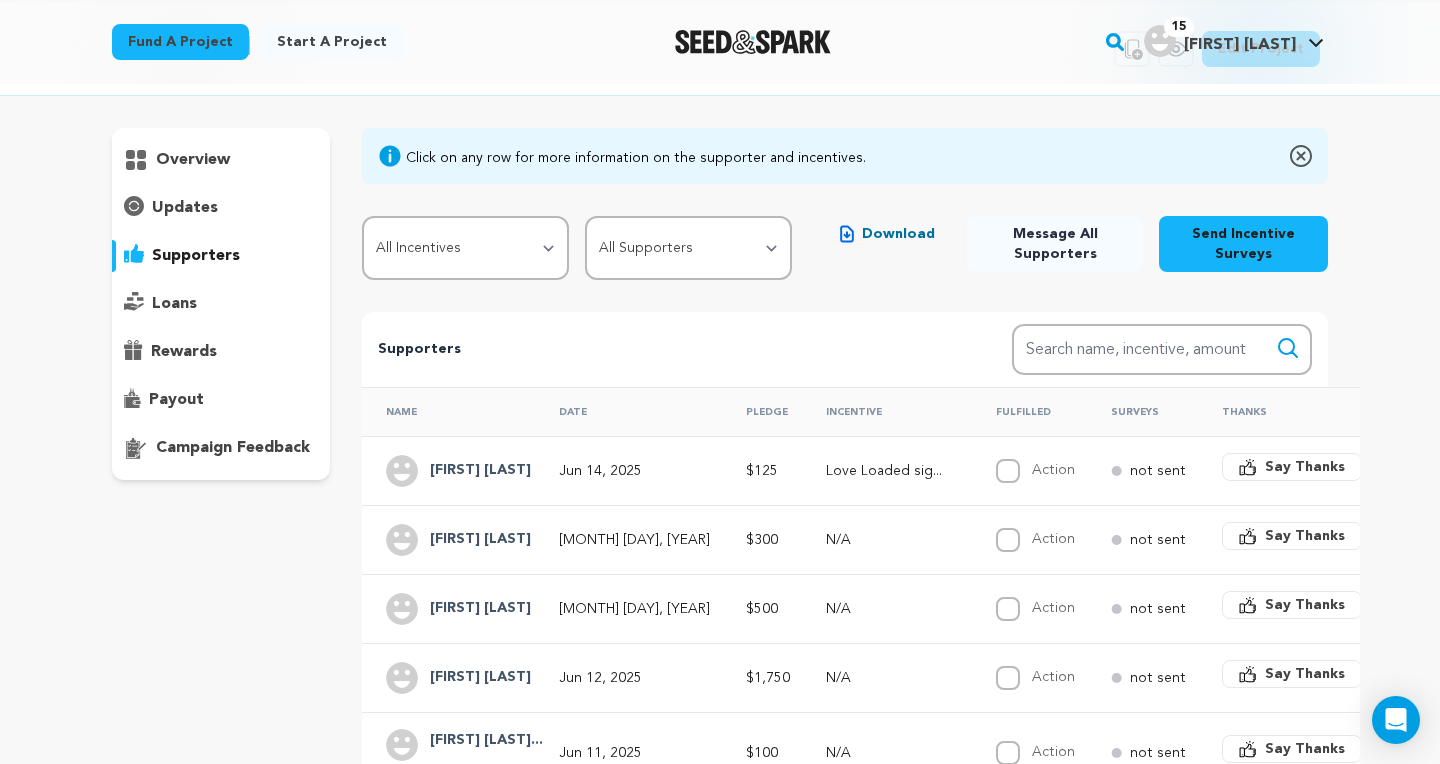 scroll, scrollTop: 0, scrollLeft: 0, axis: both 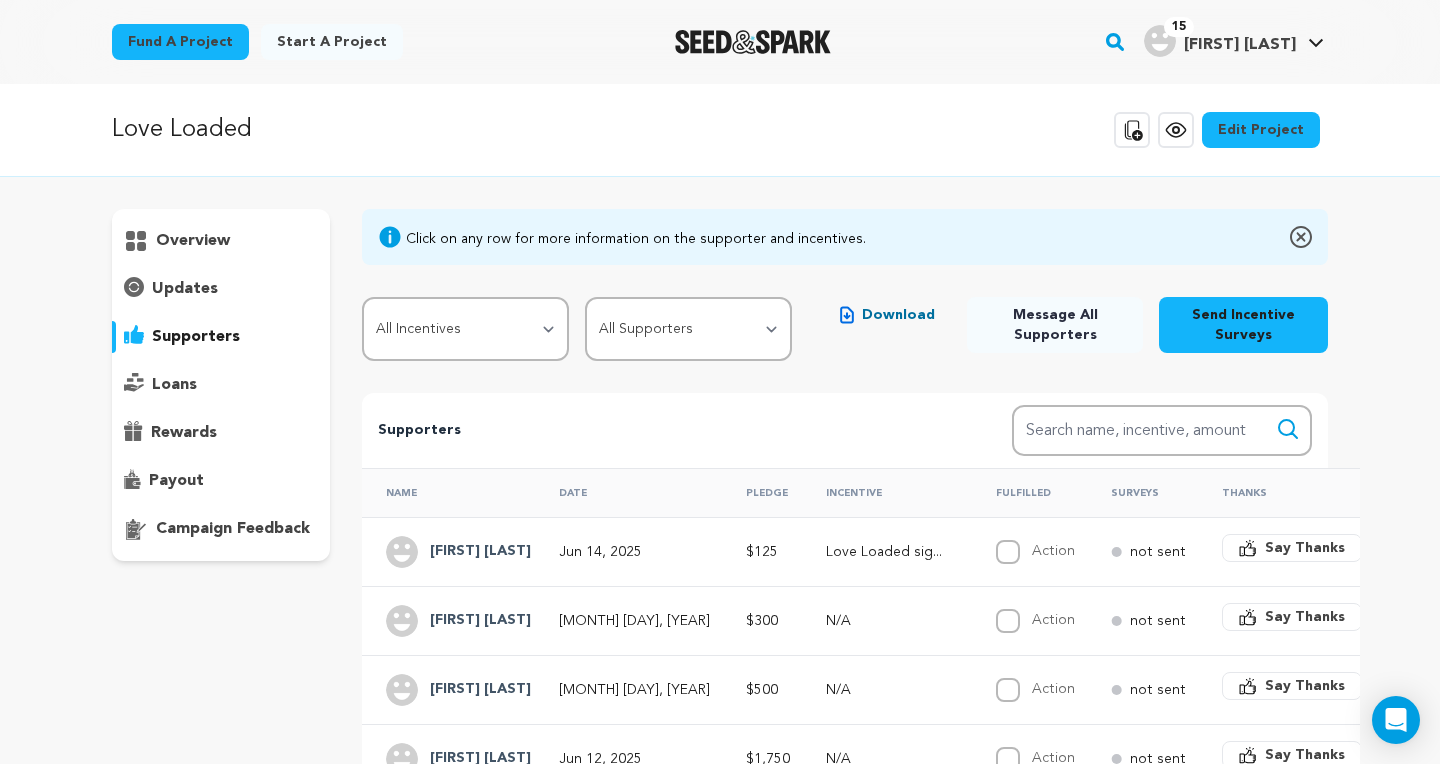 click on "Say Thanks" at bounding box center (1305, 548) 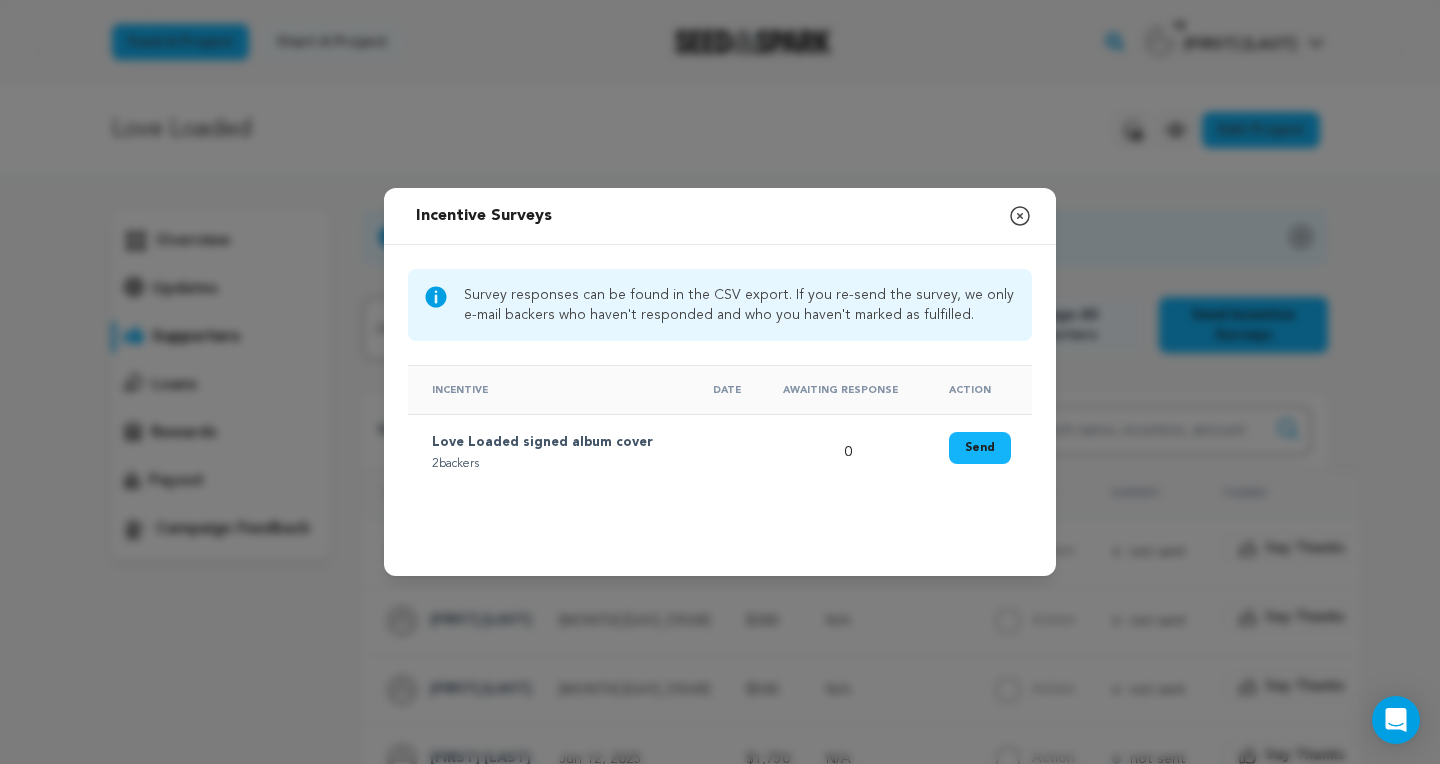 click 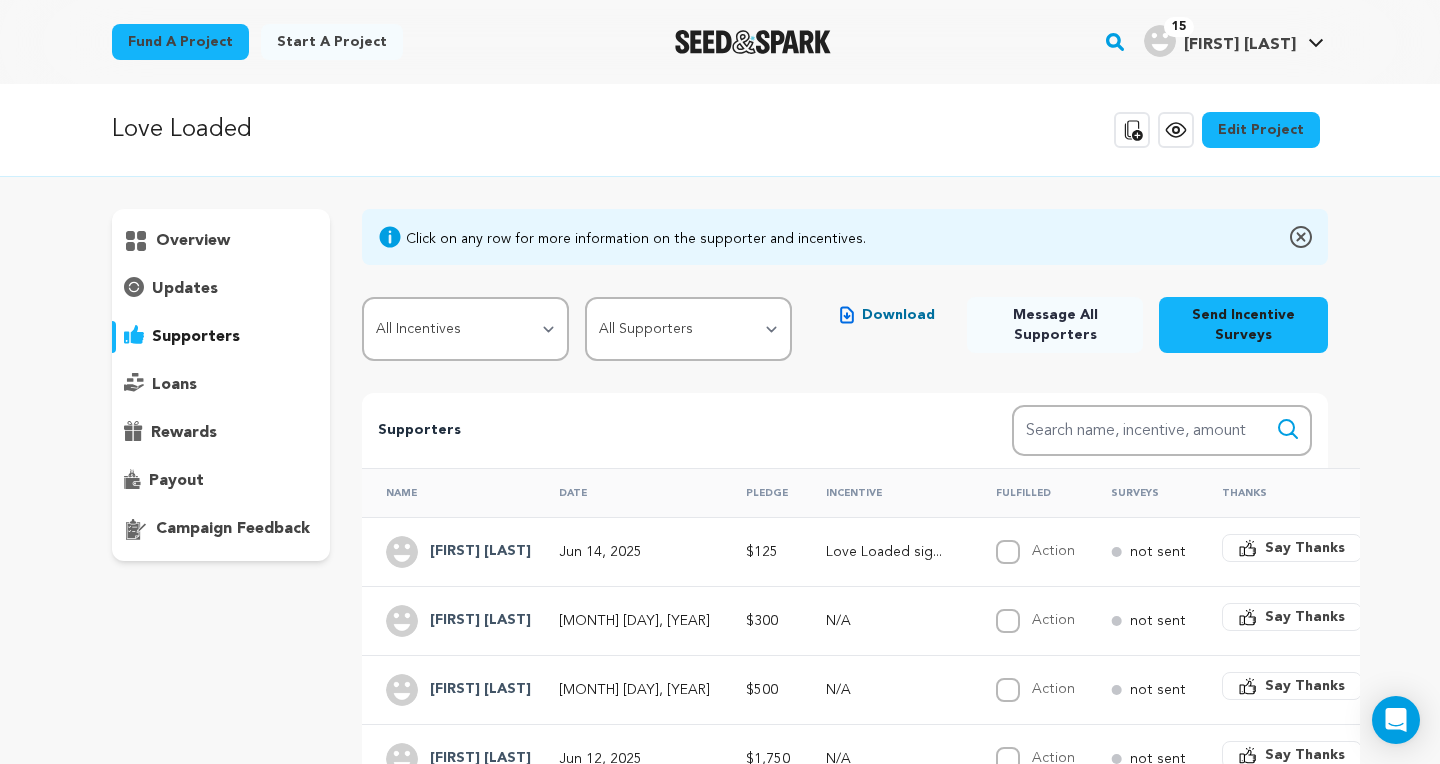click on "loans" at bounding box center [174, 385] 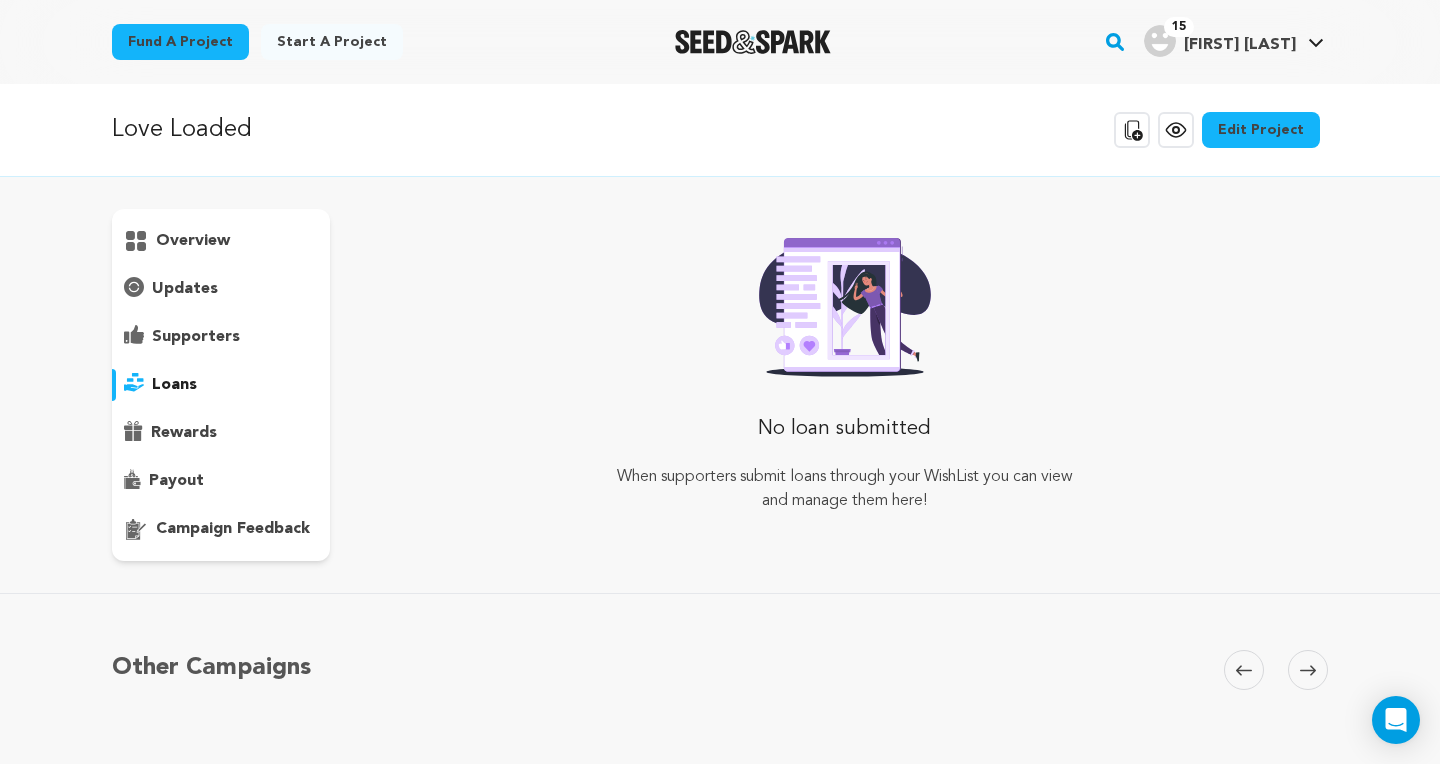 click on "rewards" at bounding box center (184, 433) 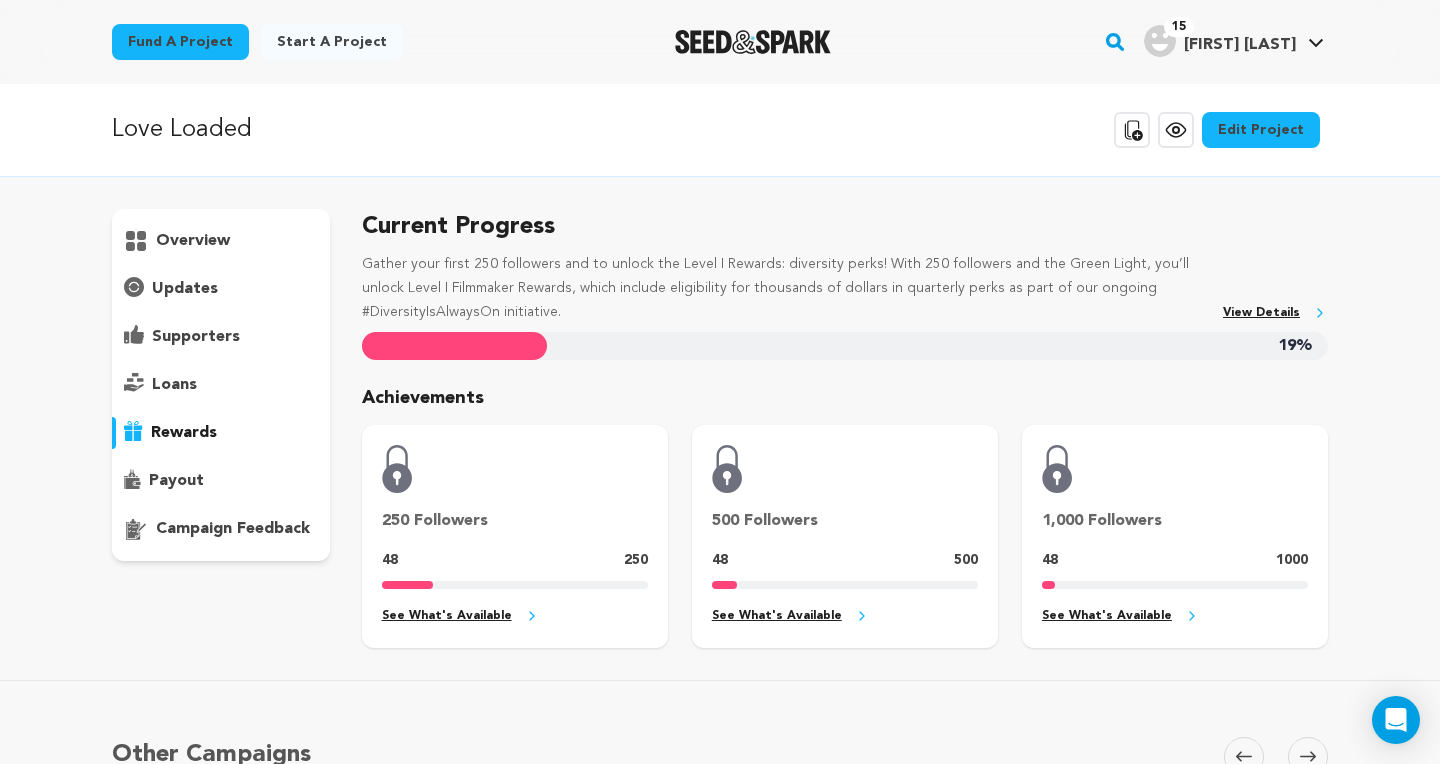 click on "loans" at bounding box center [174, 385] 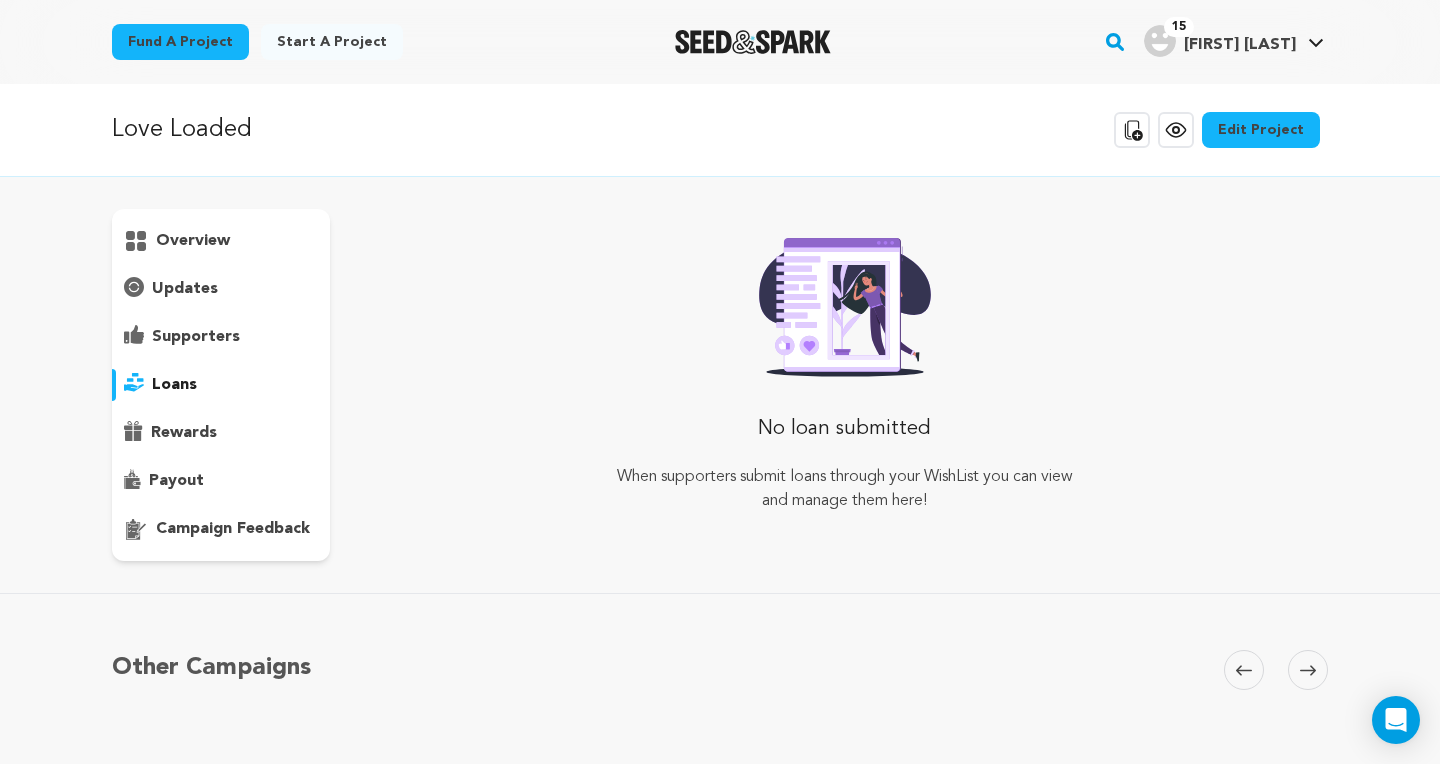 click on "Fund a project
Start a project
Search
15" at bounding box center (704, 42) 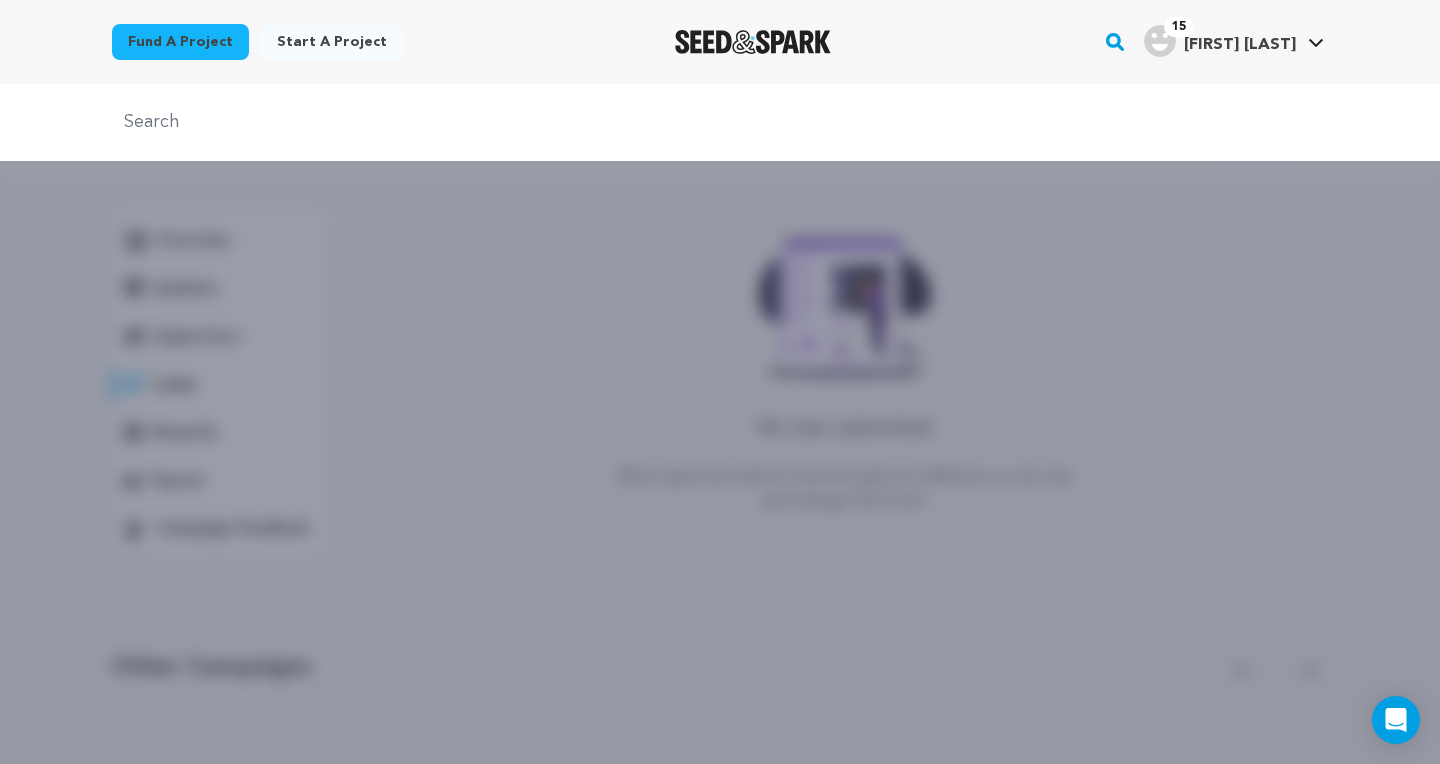 click on "Fund a project
Start a project
Search
15" at bounding box center [704, 42] 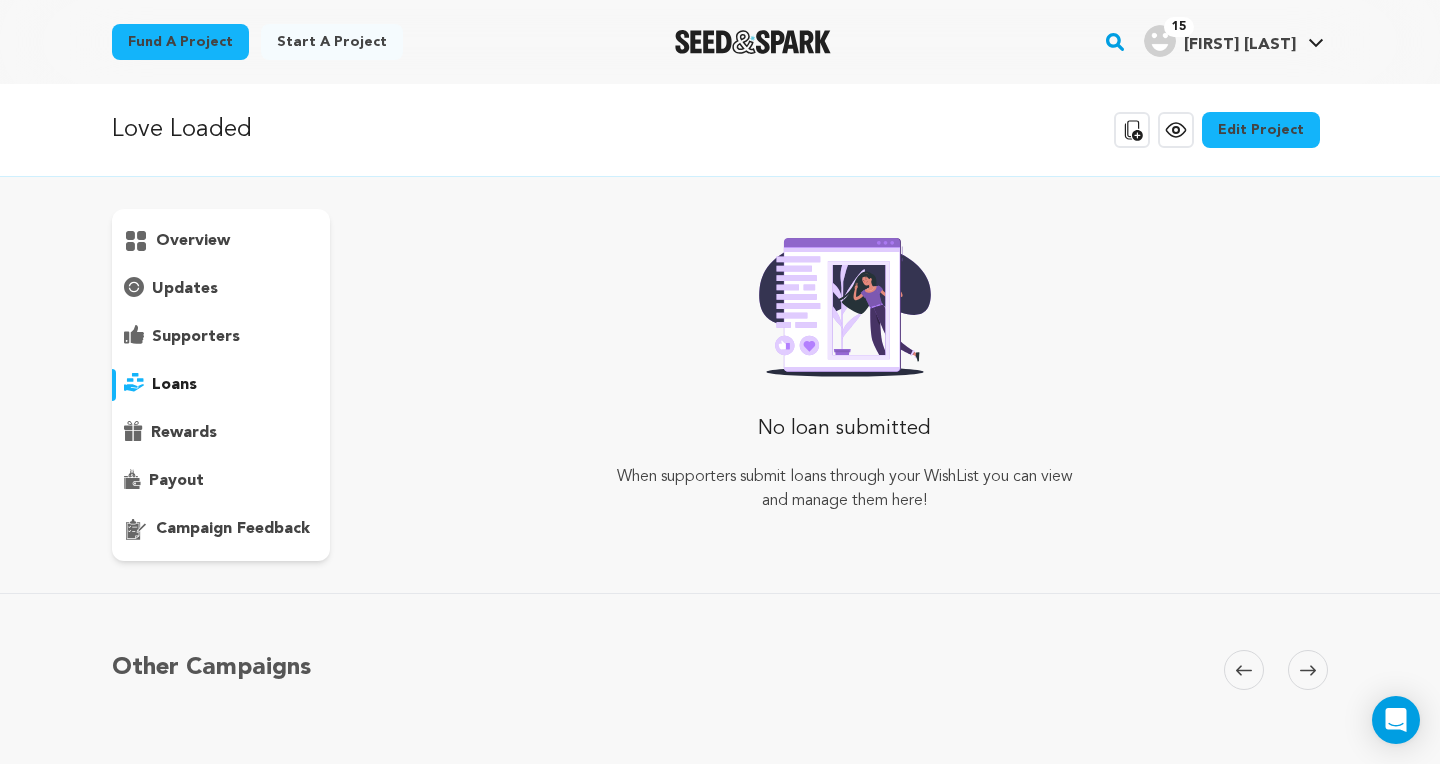 click on "payout" at bounding box center [176, 481] 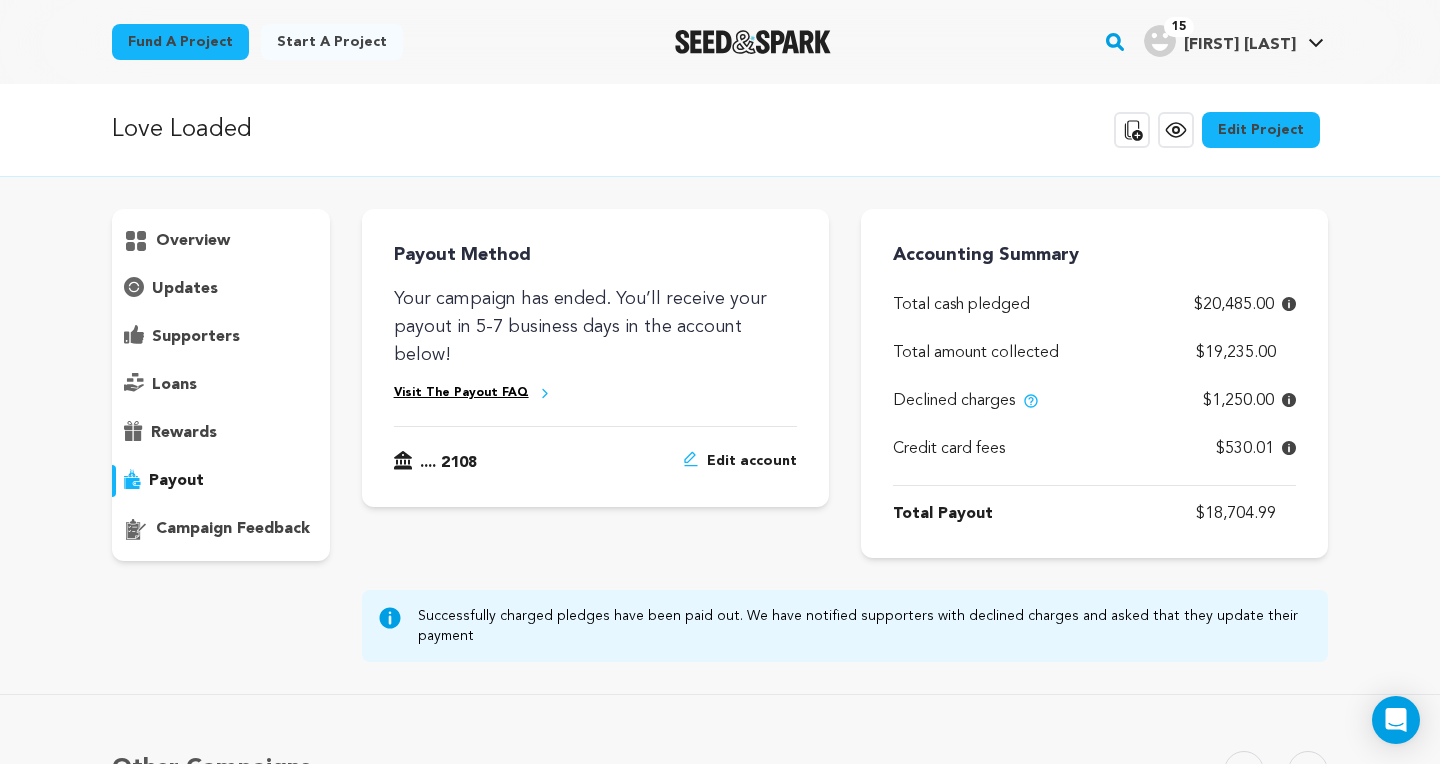 click on "updates" at bounding box center (185, 289) 